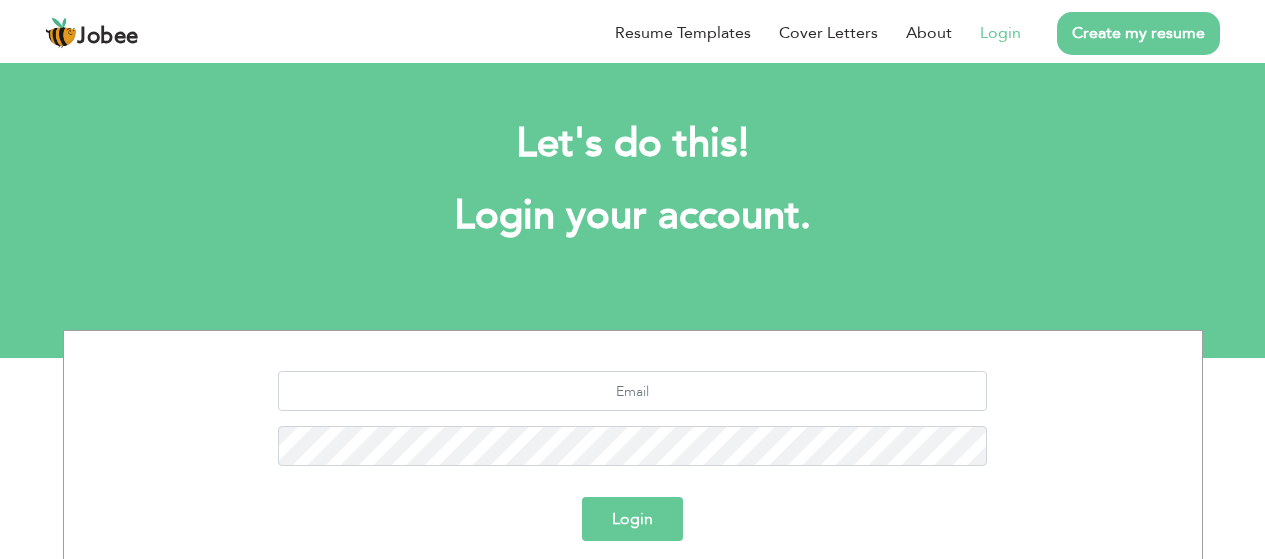 scroll, scrollTop: 0, scrollLeft: 0, axis: both 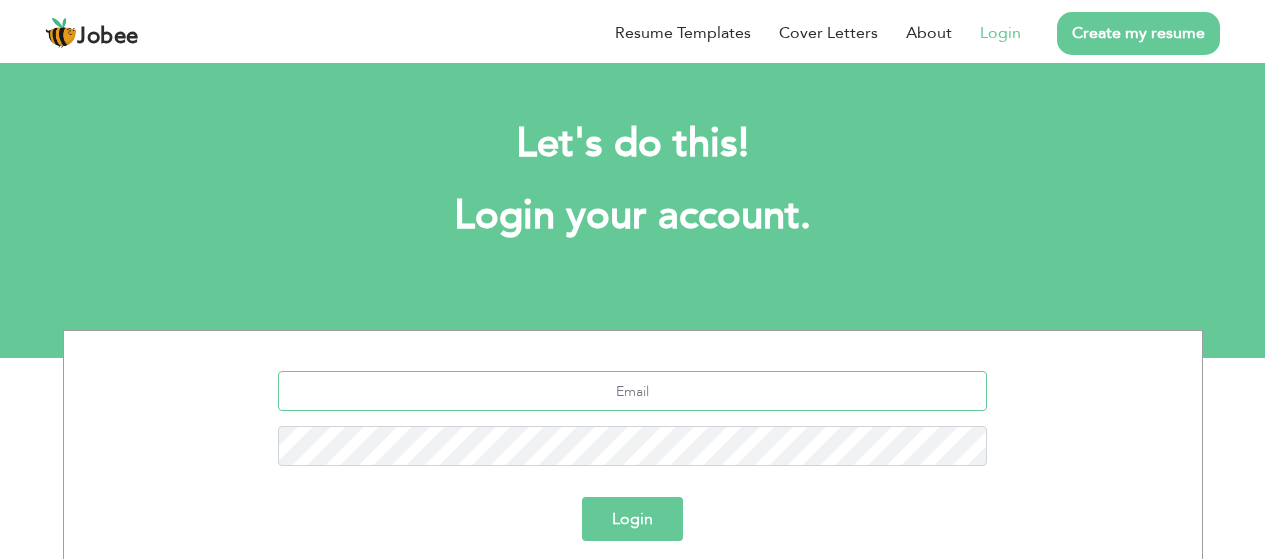 click at bounding box center (632, 391) 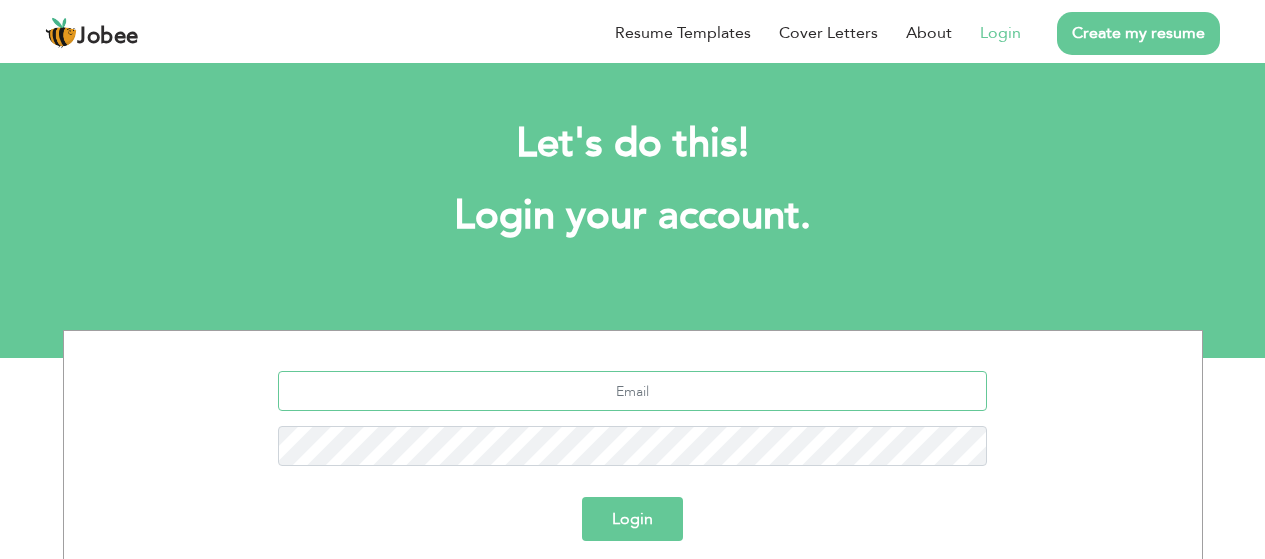 click at bounding box center [632, 391] 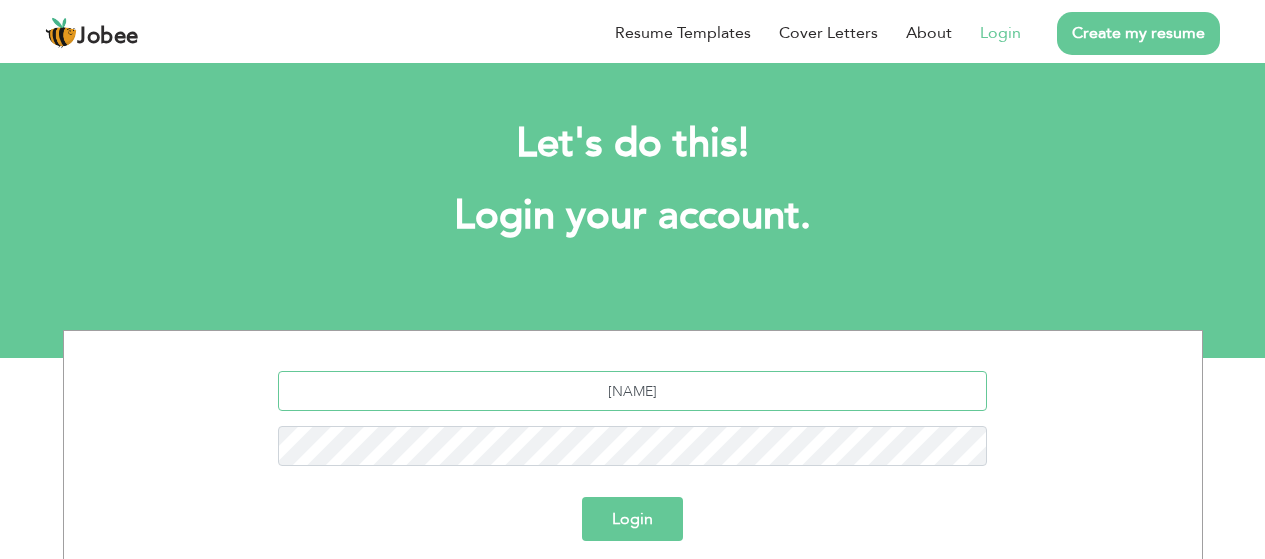 type on "kainatmemon427@gmail.com" 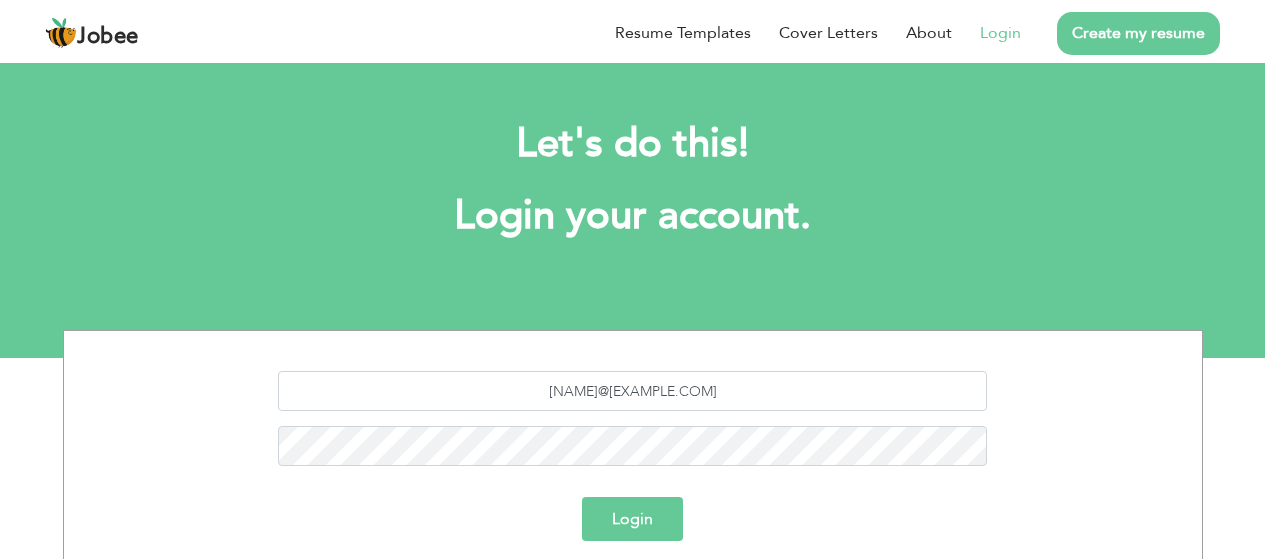 click on "Login" at bounding box center (632, 519) 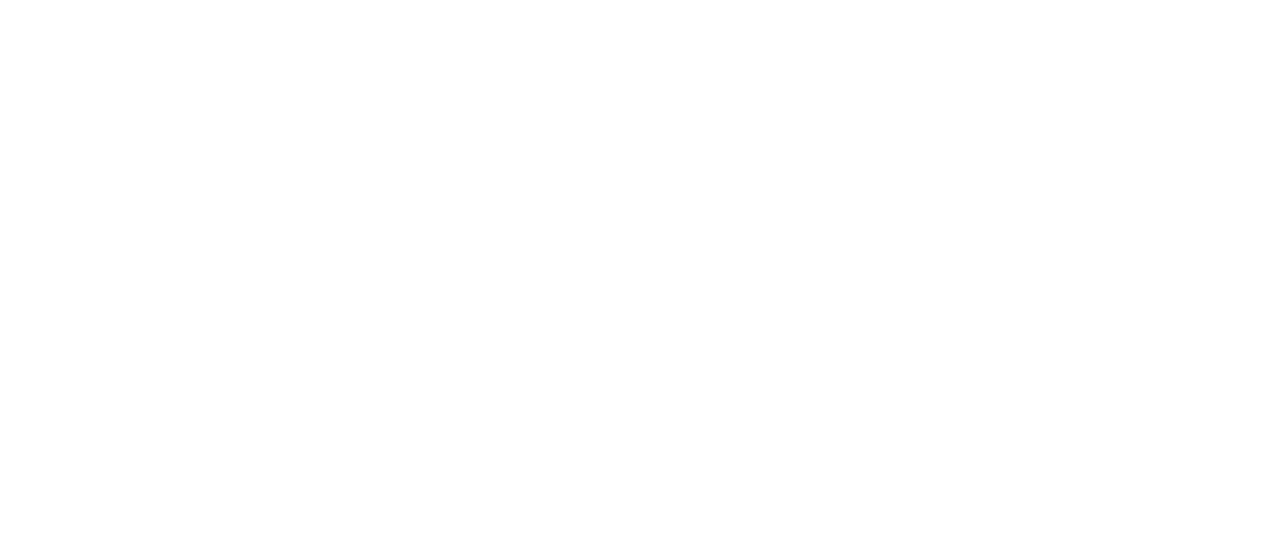scroll, scrollTop: 0, scrollLeft: 0, axis: both 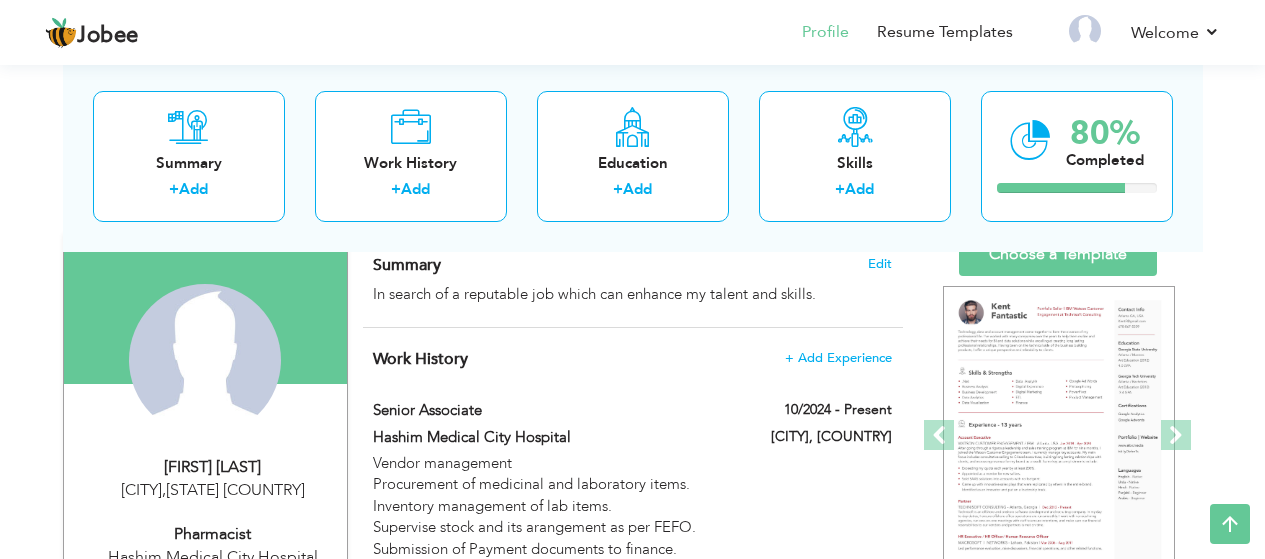 drag, startPoint x: 1272, startPoint y: 150, endPoint x: 1279, endPoint y: 196, distance: 46.52956 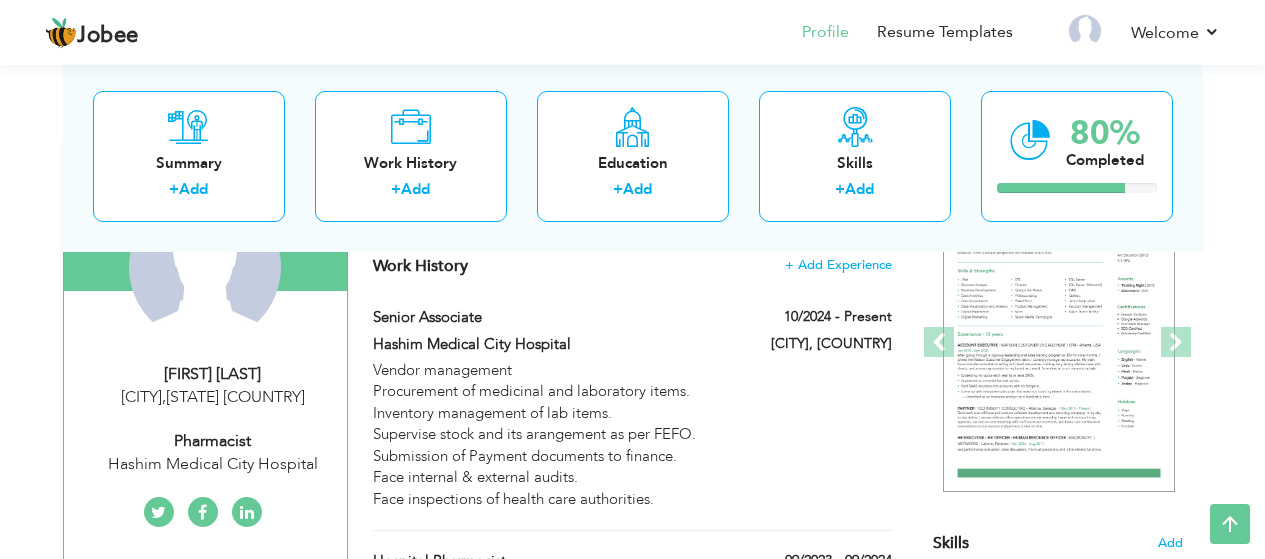 scroll, scrollTop: 234, scrollLeft: 0, axis: vertical 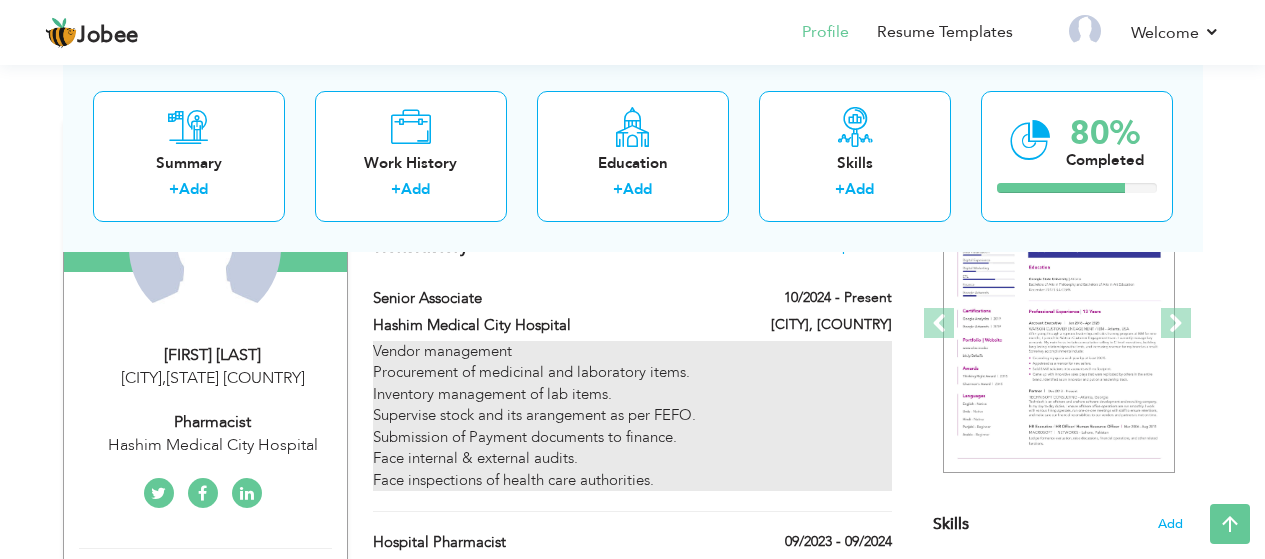 click on "Vendor management
Procurement of medicinal and laboratory items.
Inventory management of lab items.
Supervise stock and its arangement as per FEFO.
Submission of Payment documents to finance.
Face internal & external audits.
Face inspections of health care authorities." at bounding box center (632, 416) 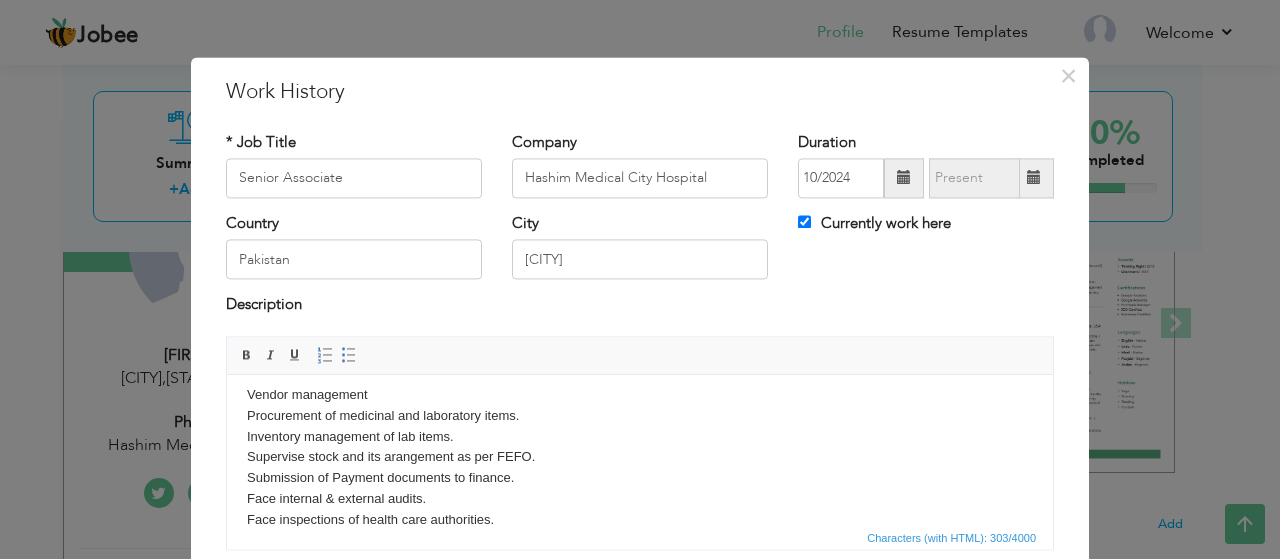 scroll, scrollTop: 0, scrollLeft: 0, axis: both 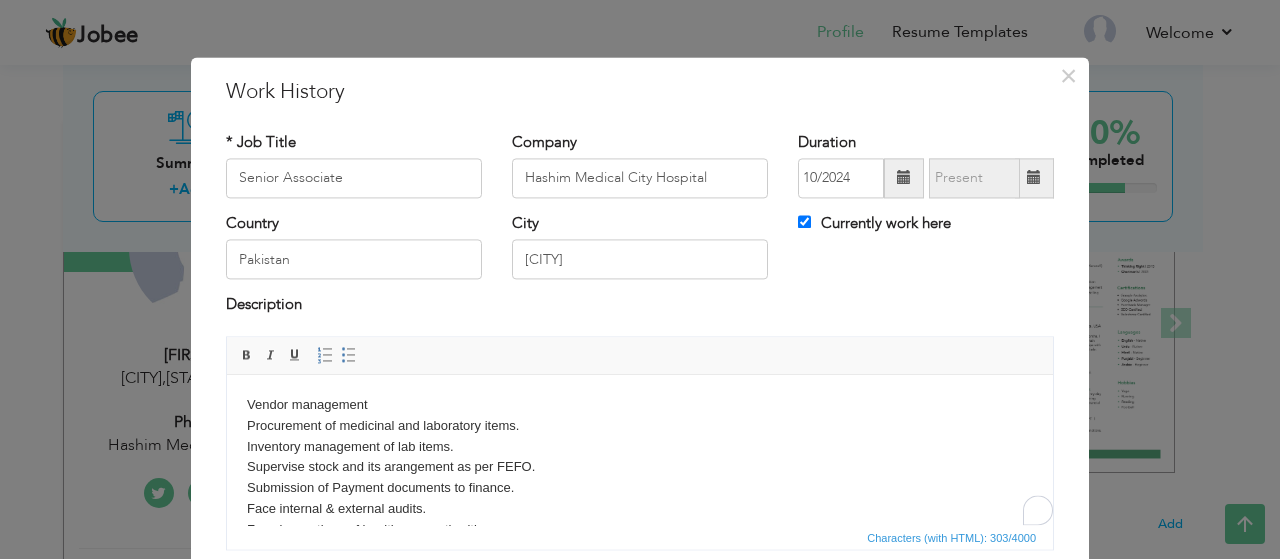click on "Vendor management Procurement of medicinal and laboratory items. Inventory management of lab items. Supervise stock and its arangement as per FEFO. Submission of Payment documents to finance. Face internal & external audits. Face inspections of health care authorities." at bounding box center [640, 468] 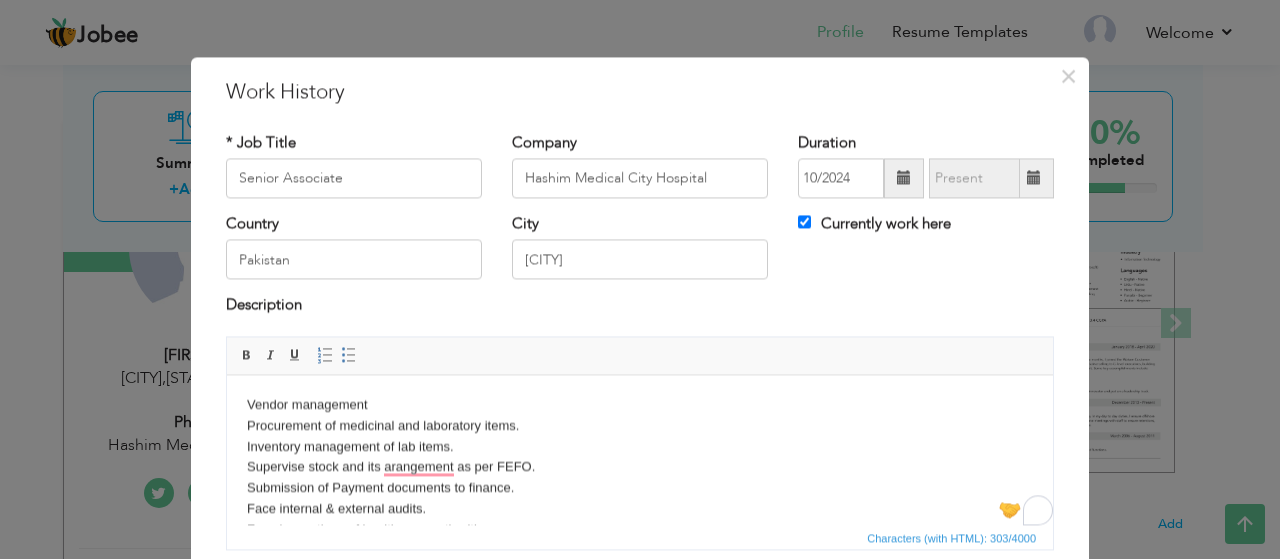 scroll, scrollTop: 12, scrollLeft: 0, axis: vertical 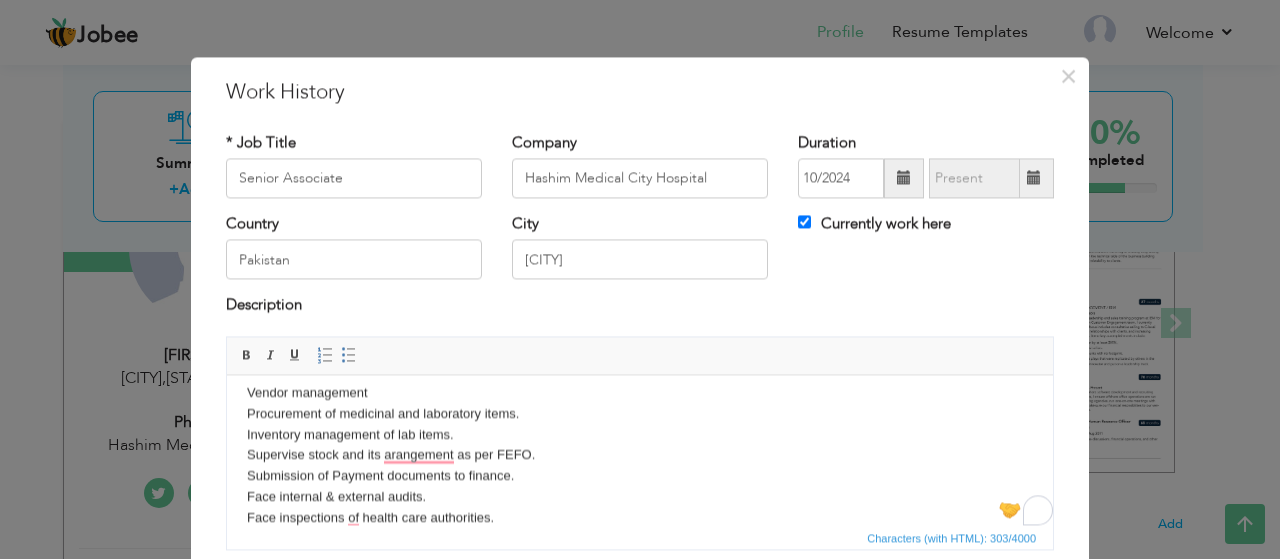 type 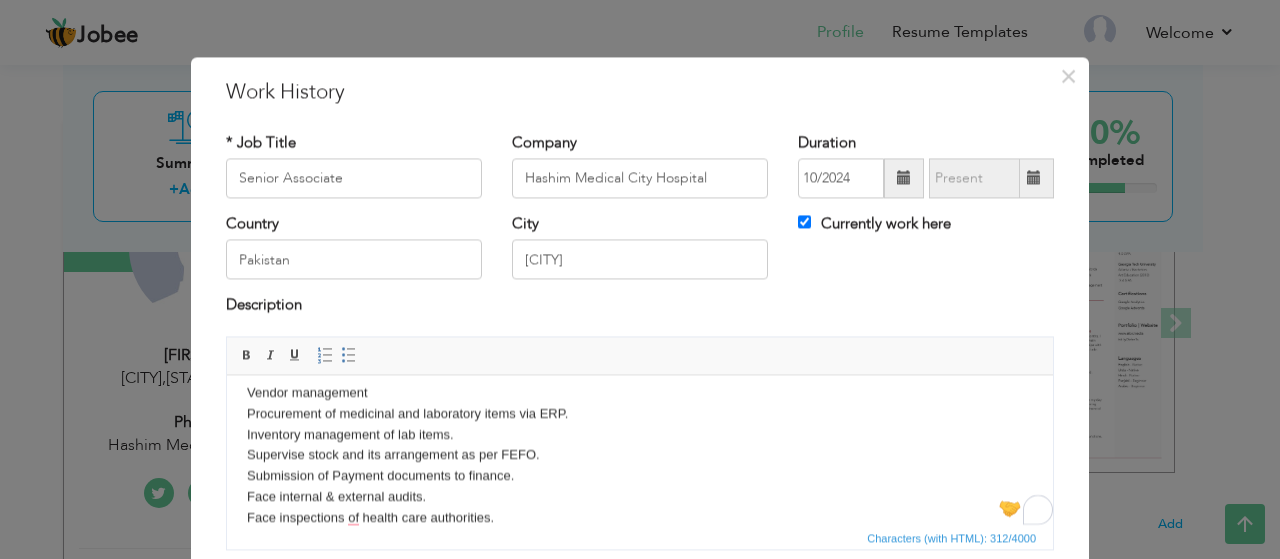 scroll, scrollTop: 36, scrollLeft: 0, axis: vertical 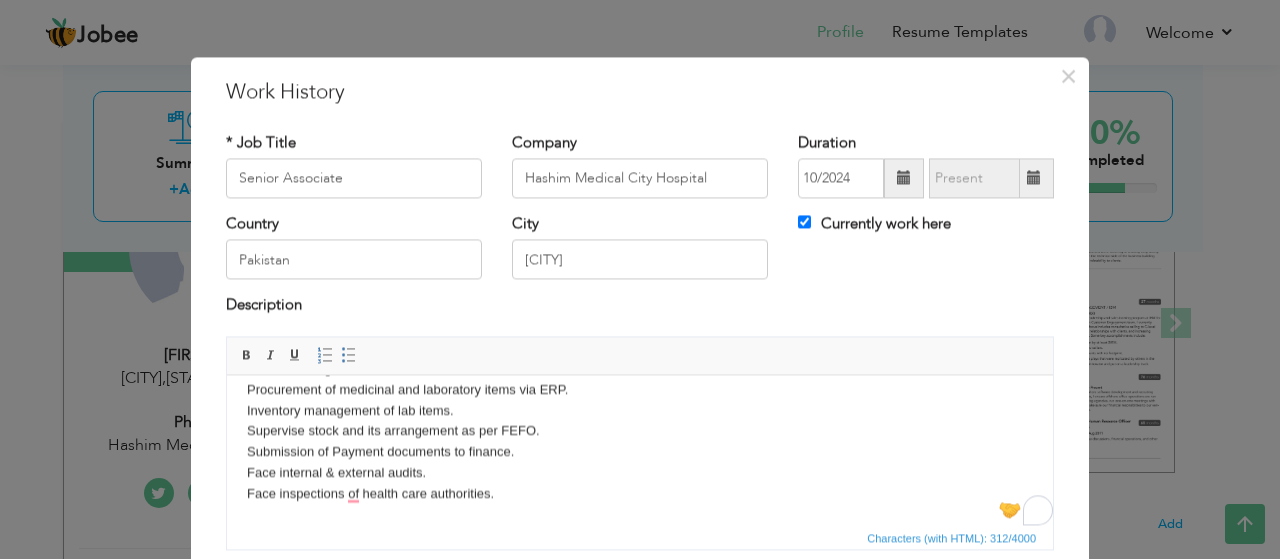 click on "Vendor management Procurement of medicinal and laboratory items via ERP. Inventory management of lab items. Supervise stock and its arrangement as per FEFO. Submission of Payment documents to finance. Face internal & external audits. Face inspections of health care authorities." at bounding box center [640, 432] 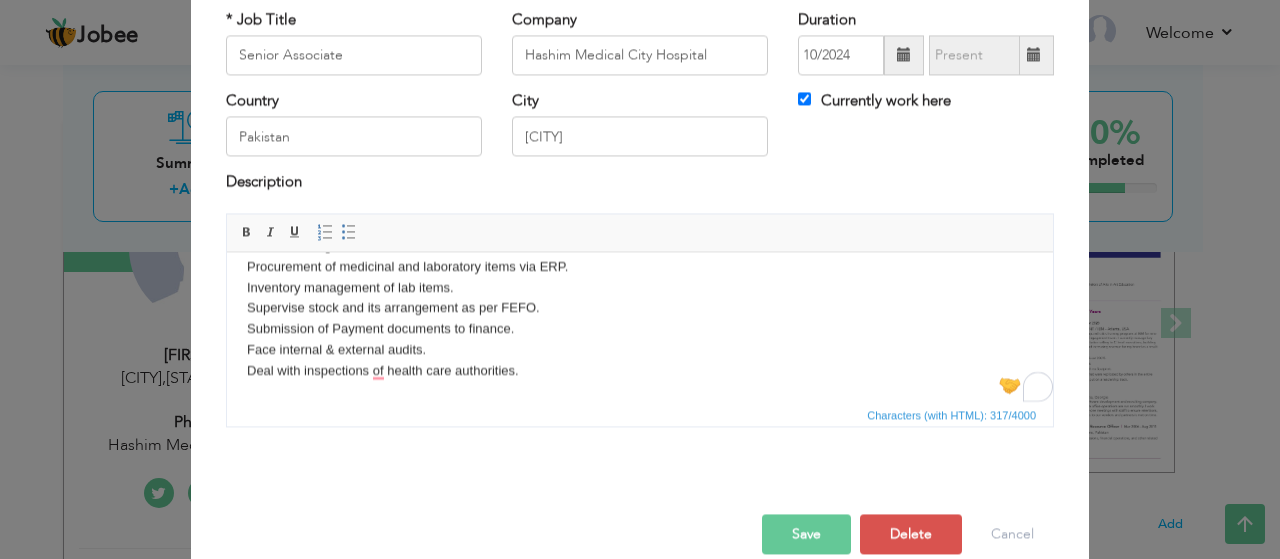 scroll, scrollTop: 141, scrollLeft: 0, axis: vertical 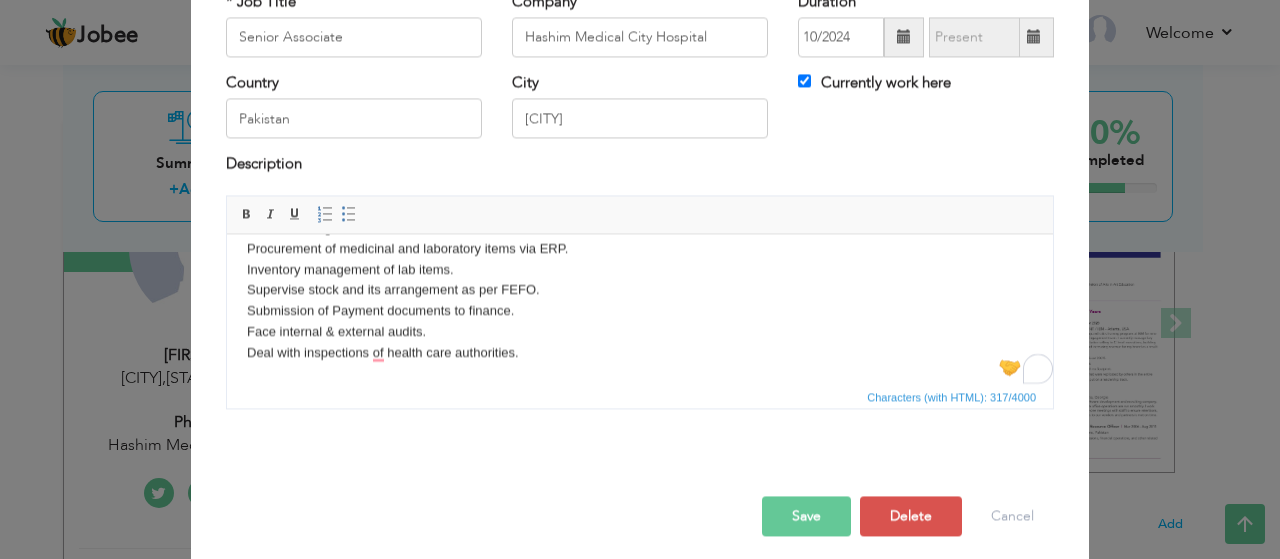 click on "Save" at bounding box center [806, 516] 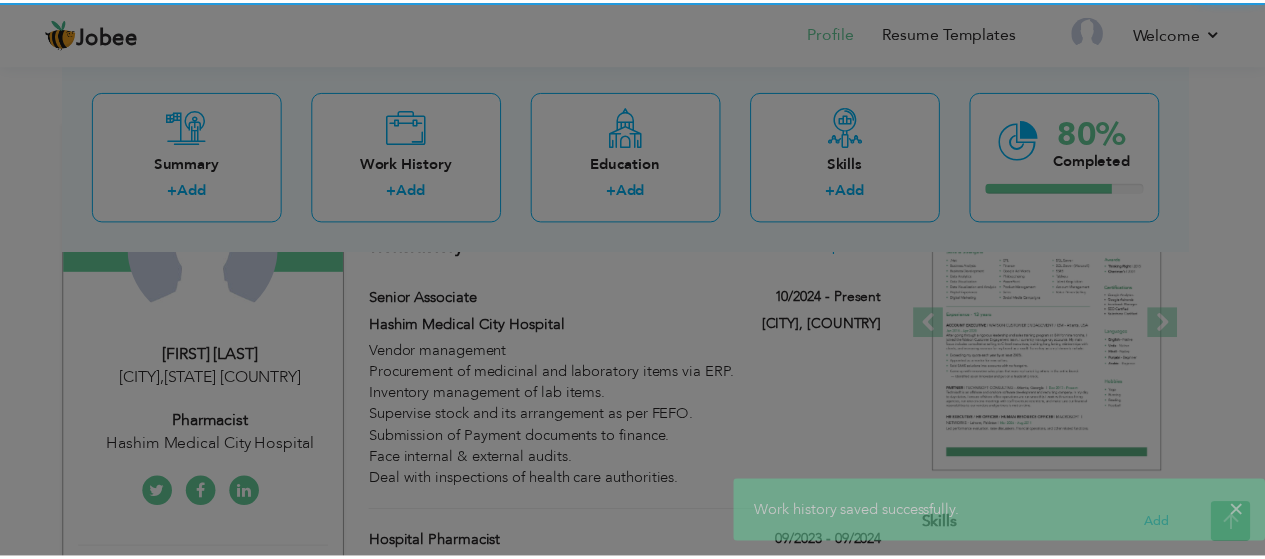 scroll, scrollTop: 0, scrollLeft: 0, axis: both 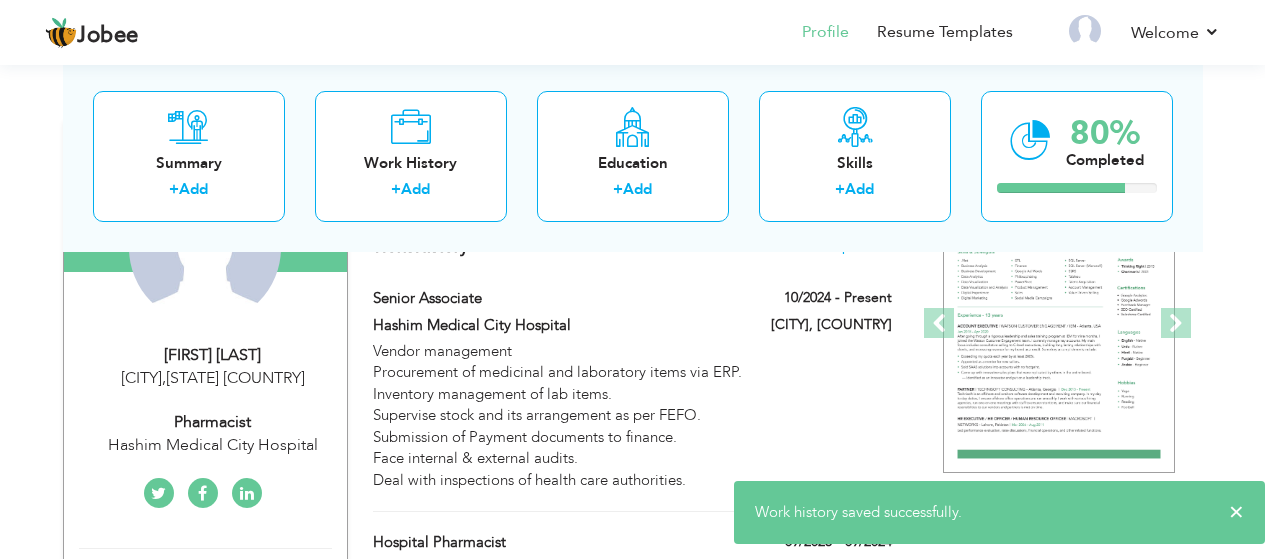 click on "×
Work history saved successfully." at bounding box center [999, 512] 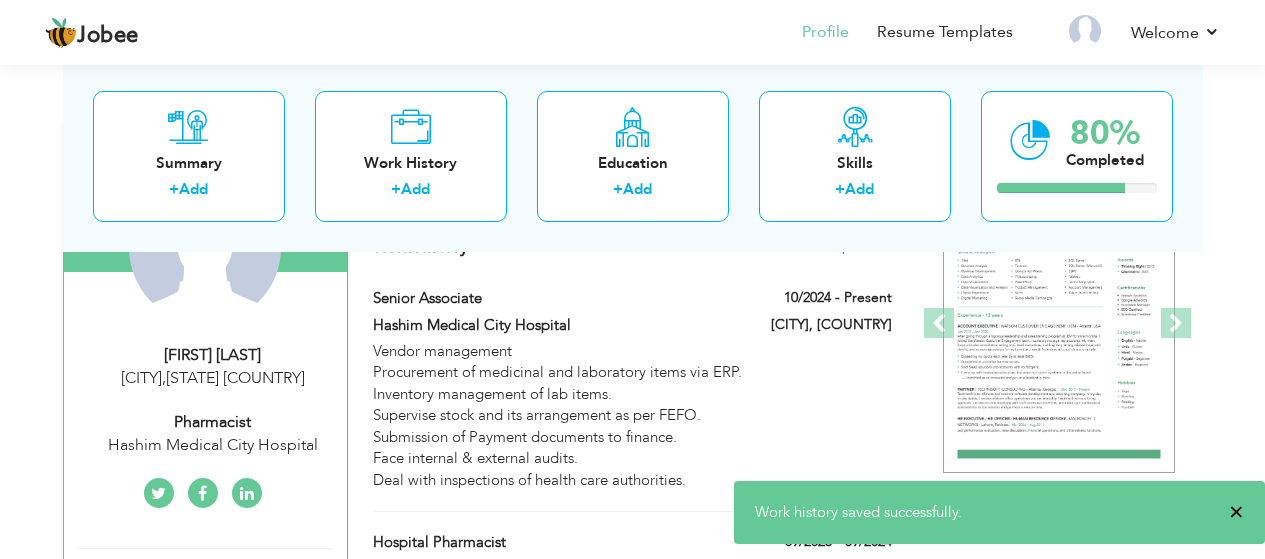 click on "×" at bounding box center [1236, 512] 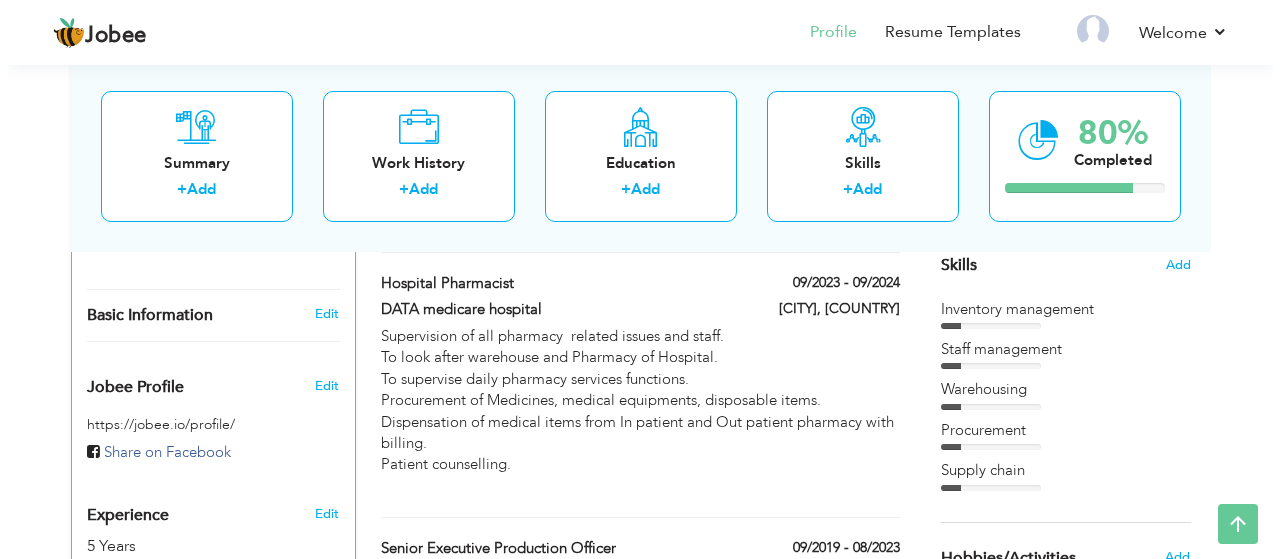 scroll, scrollTop: 518, scrollLeft: 0, axis: vertical 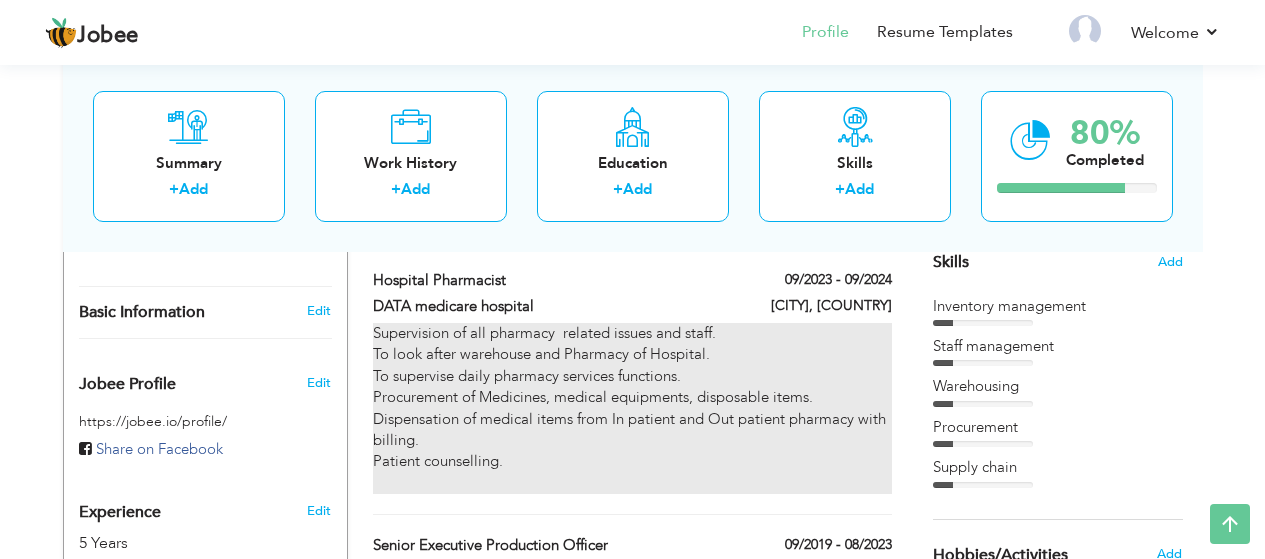 click on "Supervision of all pharmacy  related issues and staff.
To look after warehouse and Pharmacy of Hospital.
To supervise daily pharmacy services functions.
Procurement of Medicines, medical equipments, disposable items.
Dispensation of medical items from In patient and Out patient pharmacy with billing.
Patient counselling." at bounding box center (632, 408) 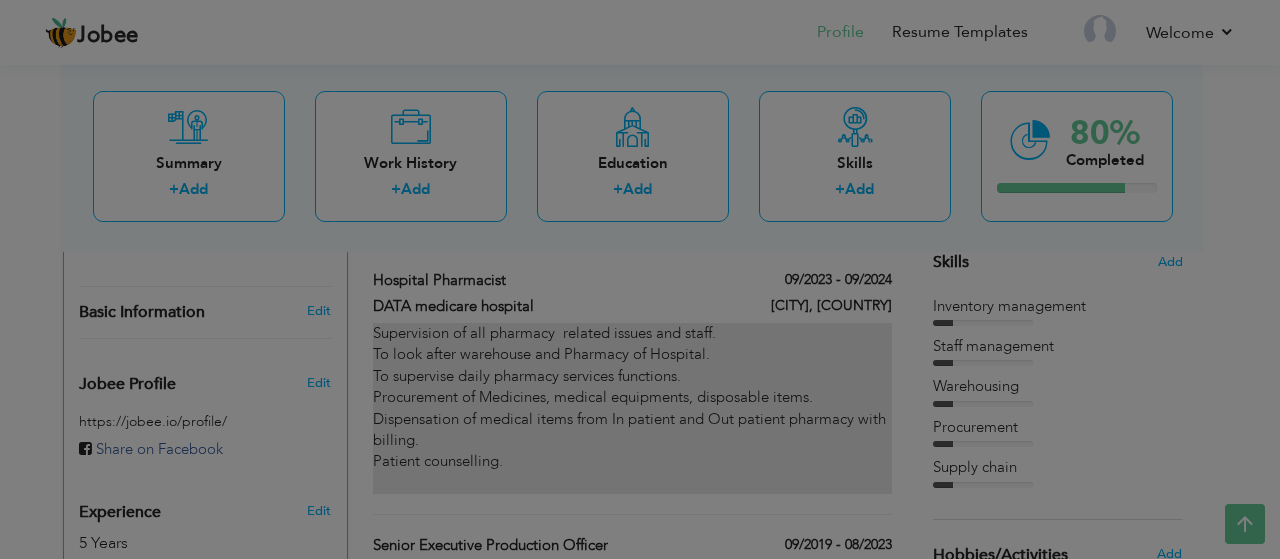 scroll, scrollTop: 0, scrollLeft: 0, axis: both 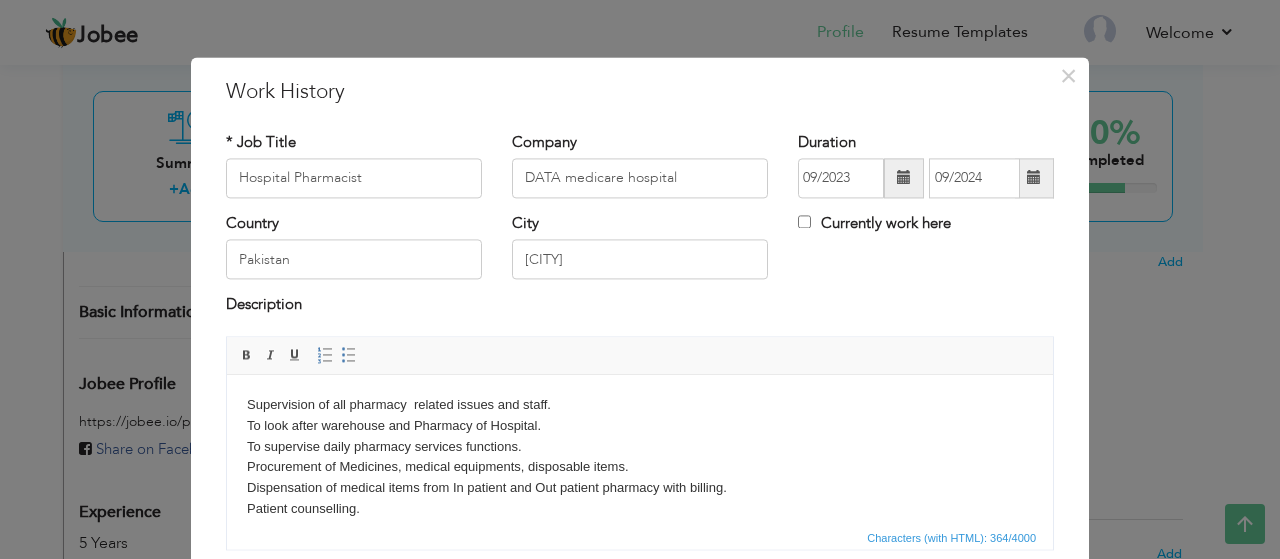 click on "Supervision of all pharmacy  related issues and staff. To look after warehouse and Pharmacy of Hospital. To supervise daily pharmacy services functions. Procurement of Medicines, medical equipments, disposable items. Dispensation of medical items from In patient and Out patient pharmacy with billing. Patient counselling." at bounding box center [640, 468] 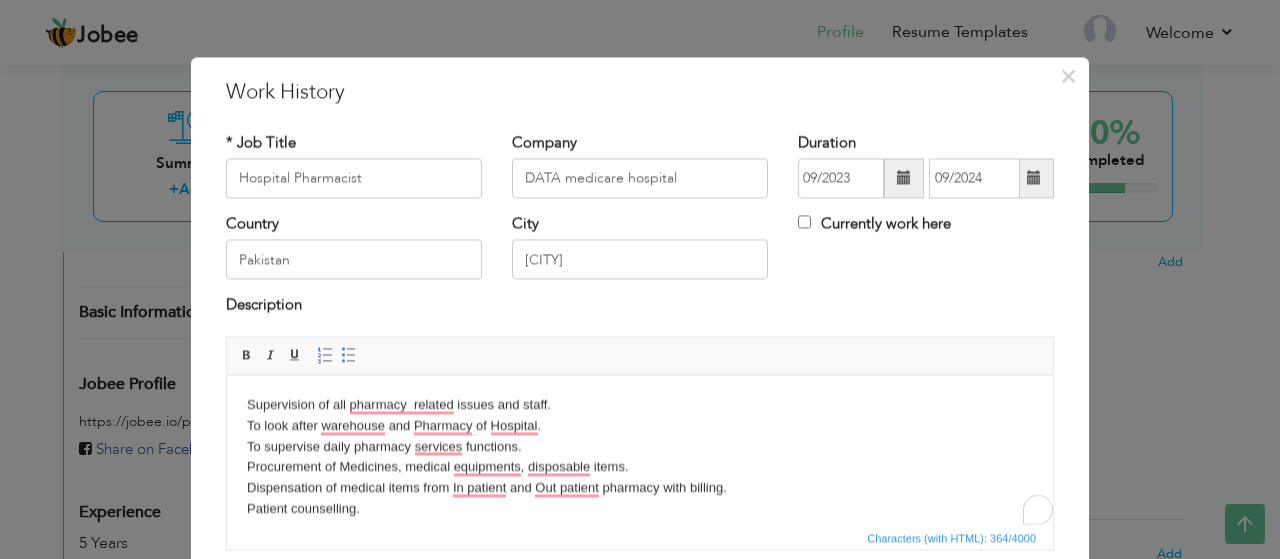 scroll, scrollTop: 12, scrollLeft: 0, axis: vertical 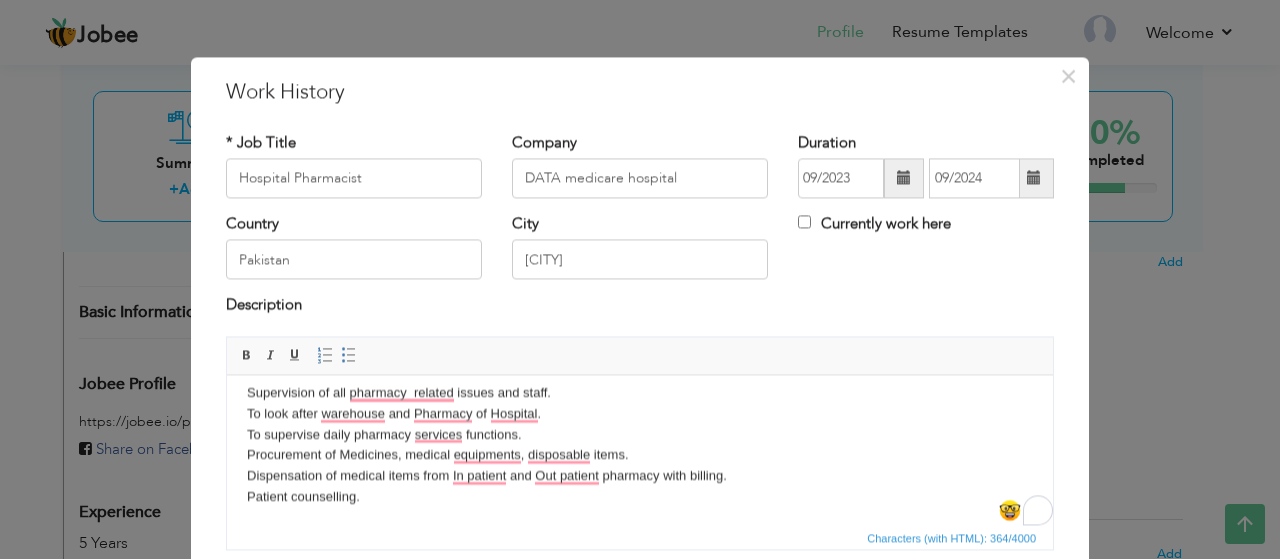 type 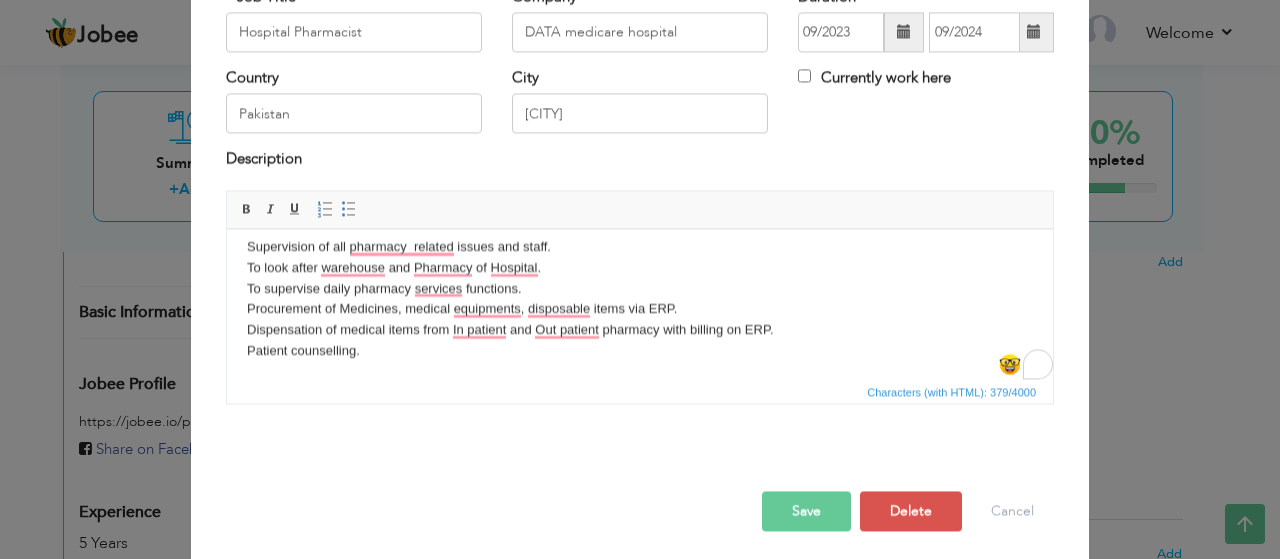 scroll, scrollTop: 153, scrollLeft: 0, axis: vertical 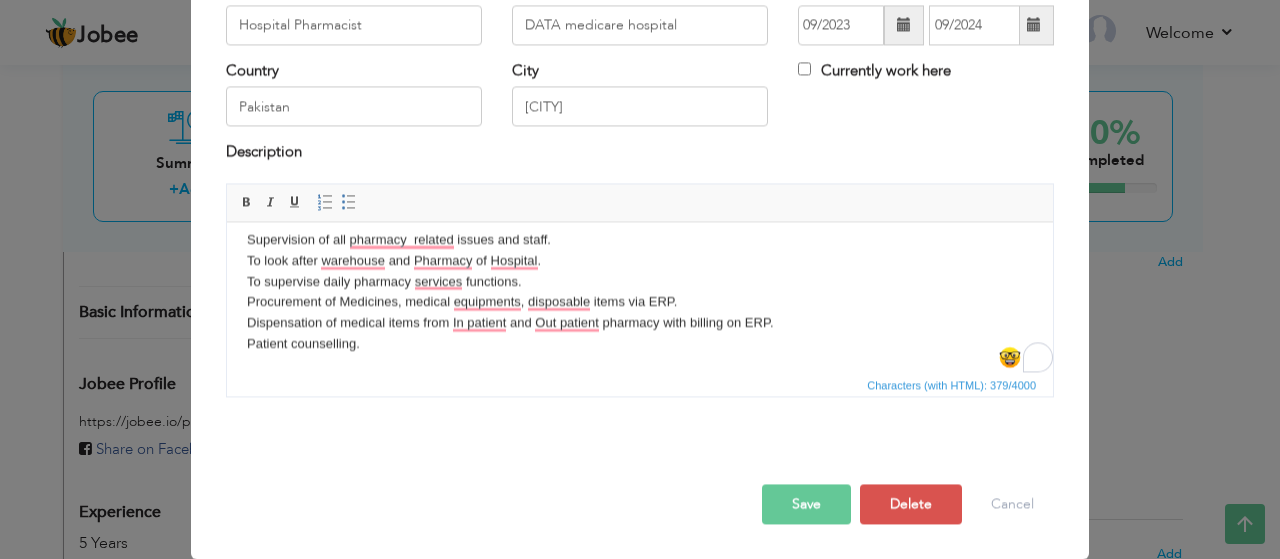 click on "Save" at bounding box center [806, 504] 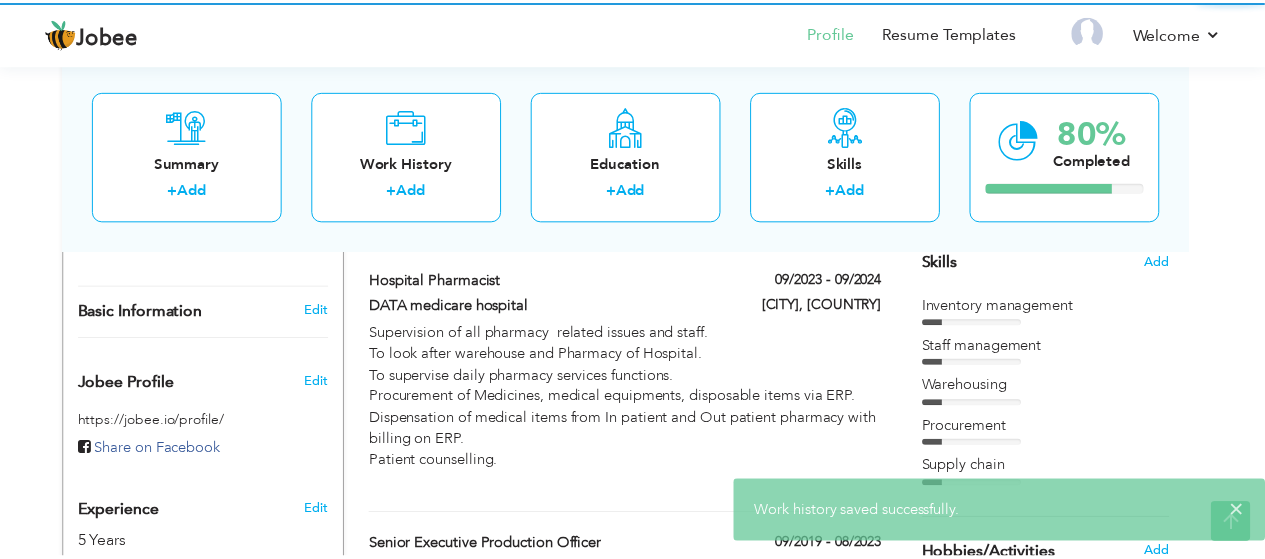 scroll, scrollTop: 0, scrollLeft: 0, axis: both 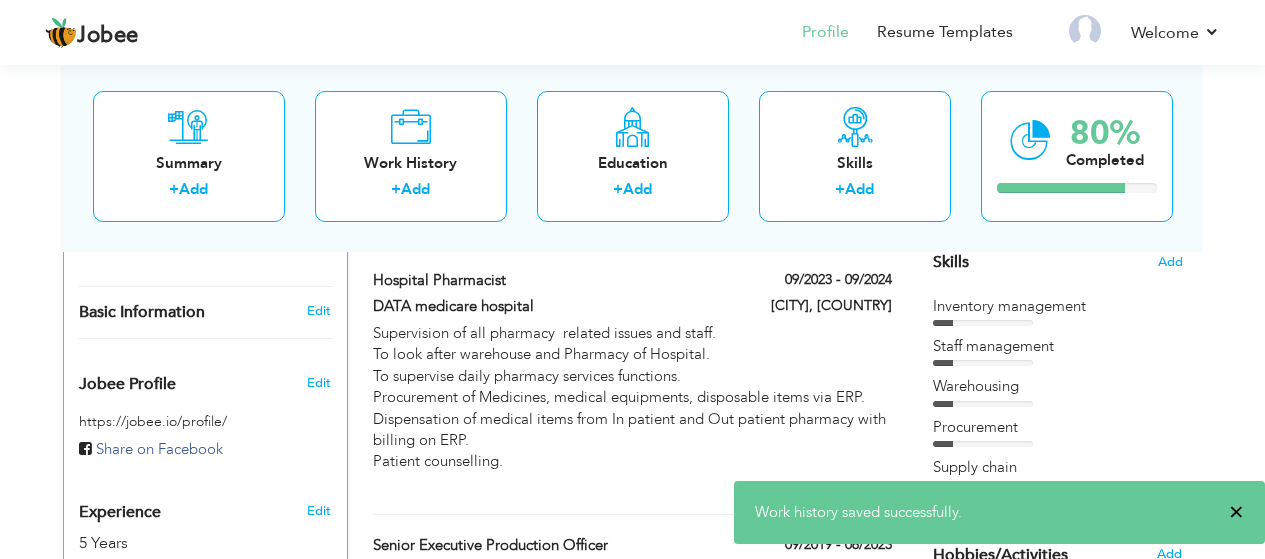 click on "×" at bounding box center (1236, 512) 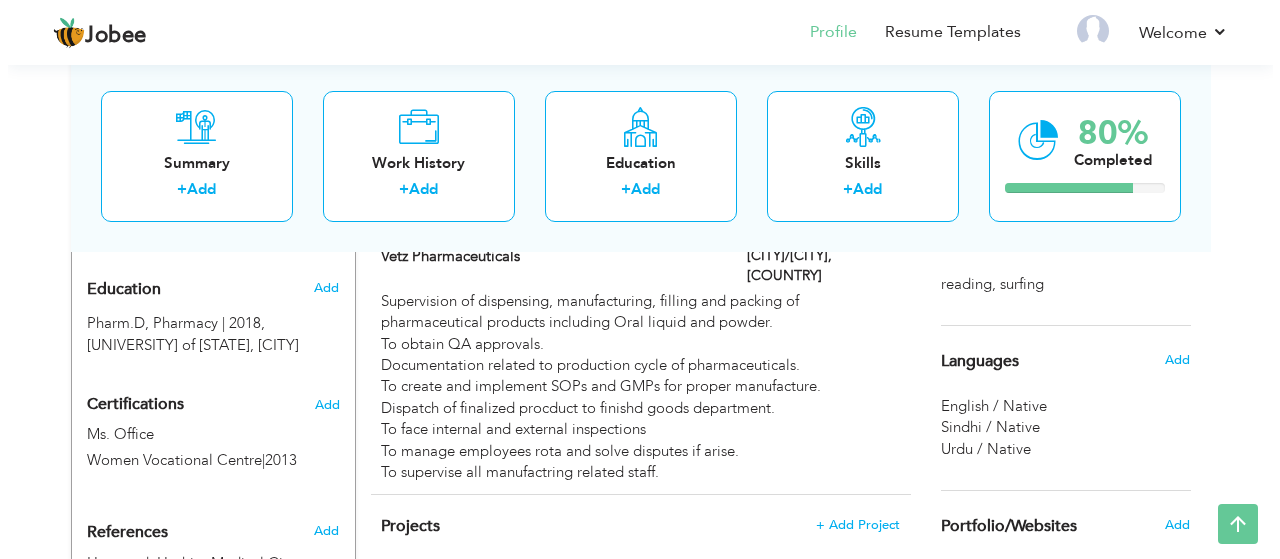 scroll, scrollTop: 830, scrollLeft: 0, axis: vertical 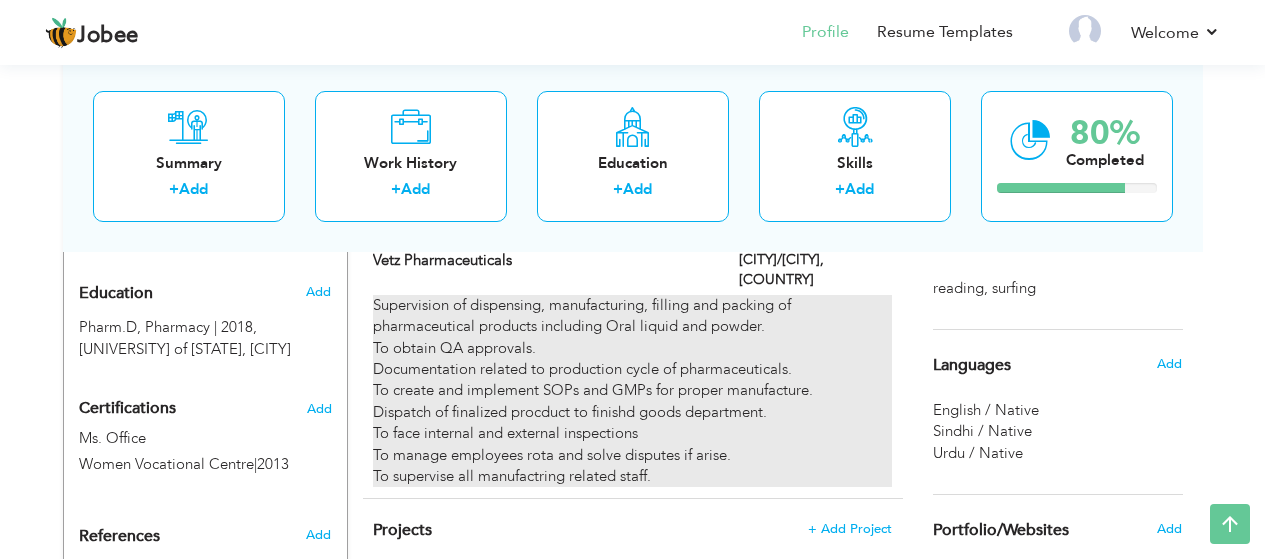 click on "Supervision of dispensing, manufacturing, filling and packing of pharmaceutical products including Oral liquid and powder.
To obtain QA approvals.
Documentation related to production cycle of pharmaceuticals.
To create and implement SOPs and GMPs for proper manufacture.
Dispatch of finalized procduct to finishd goods department.
To face internal and external inspections
To manage employees rota and solve disputes if arise.
To supervise all manufactring related staff." at bounding box center [632, 391] 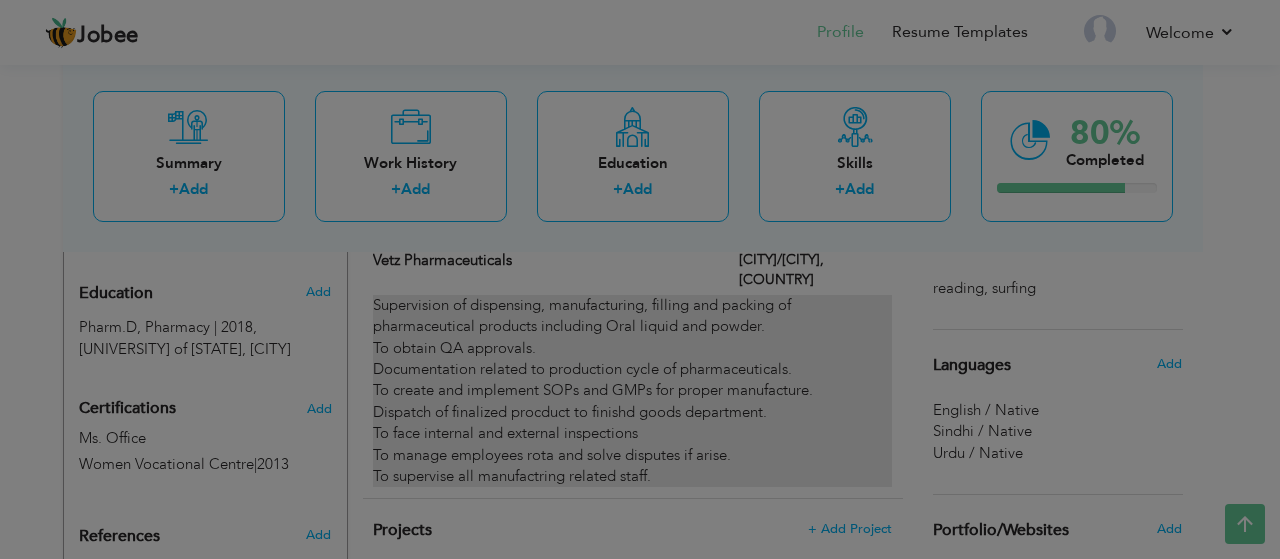 scroll, scrollTop: 0, scrollLeft: 0, axis: both 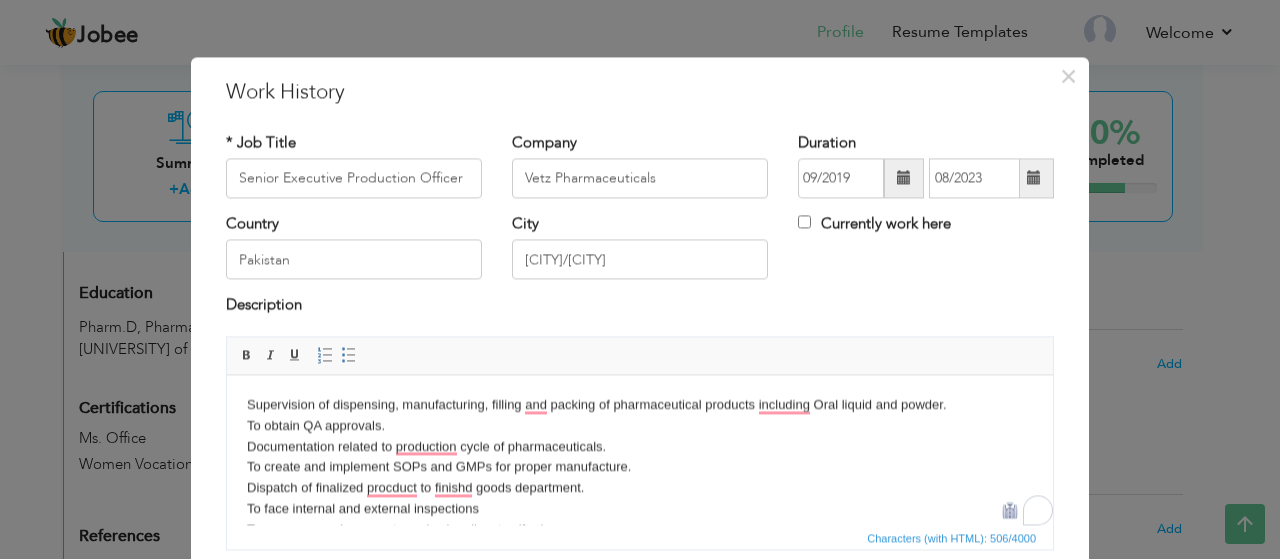 drag, startPoint x: 1048, startPoint y: 431, endPoint x: 1274, endPoint y: 799, distance: 431.85645 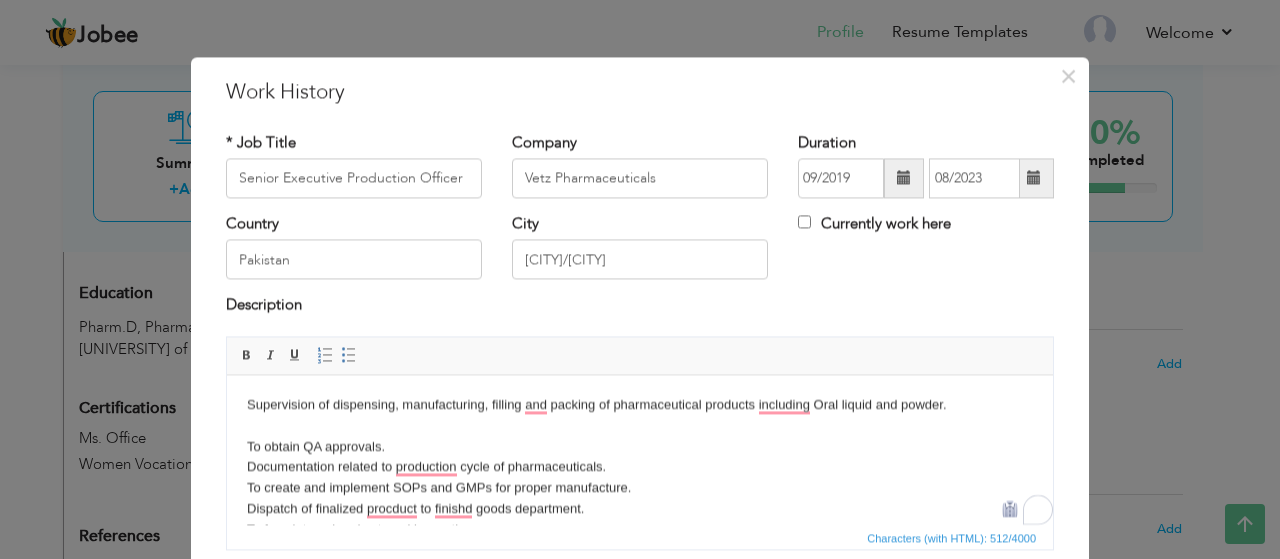 type 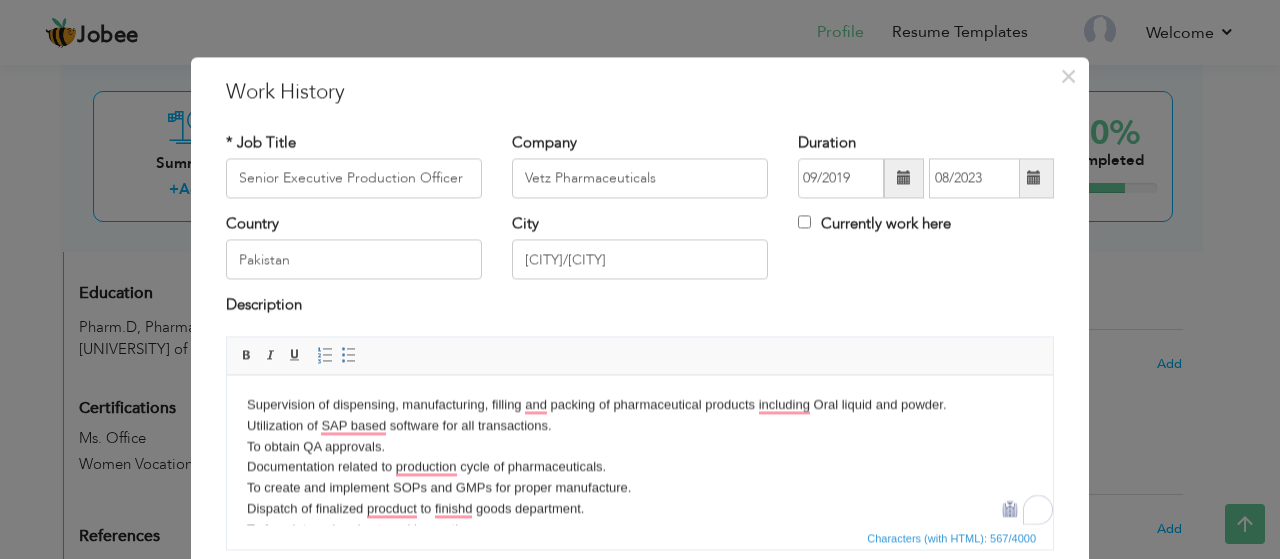 scroll, scrollTop: 77, scrollLeft: 0, axis: vertical 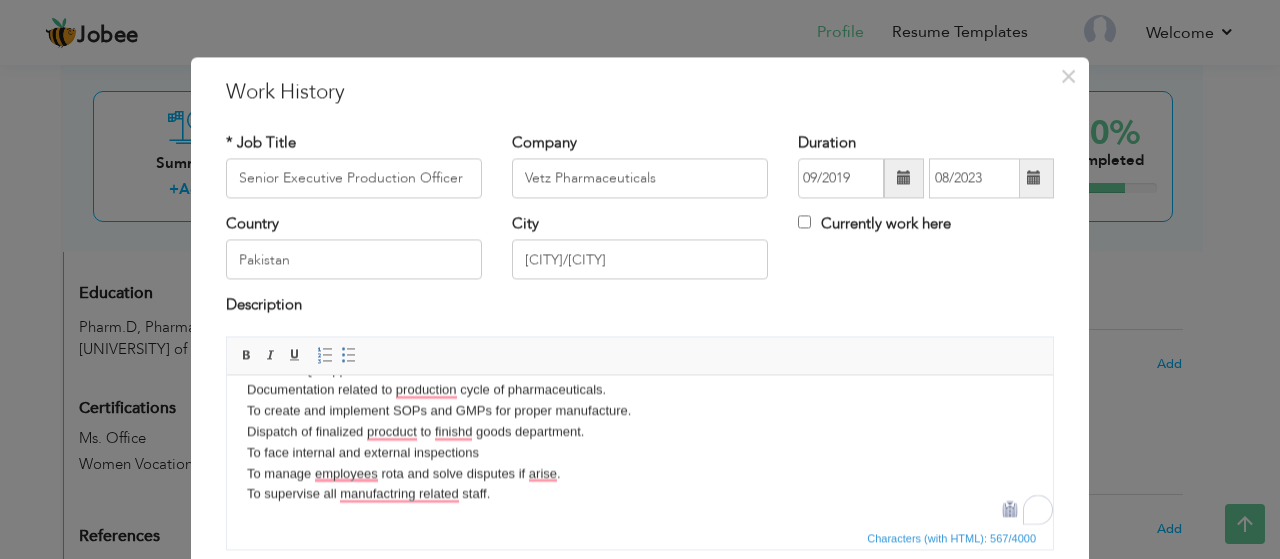 drag, startPoint x: 1048, startPoint y: 422, endPoint x: 1338, endPoint y: 806, distance: 481.20267 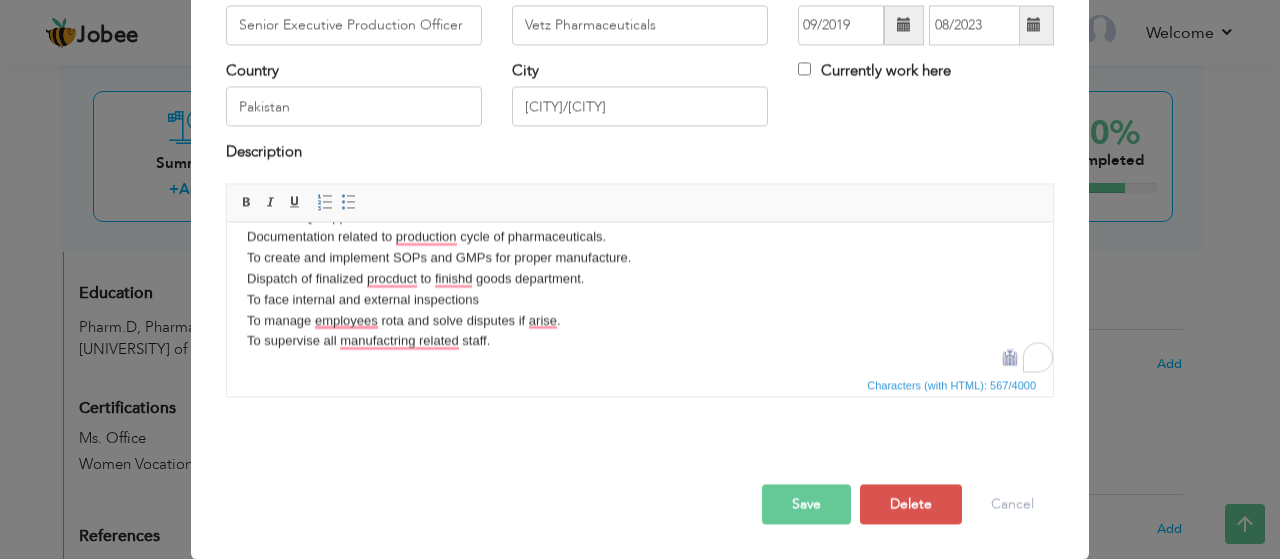 click on "Save" at bounding box center (806, 504) 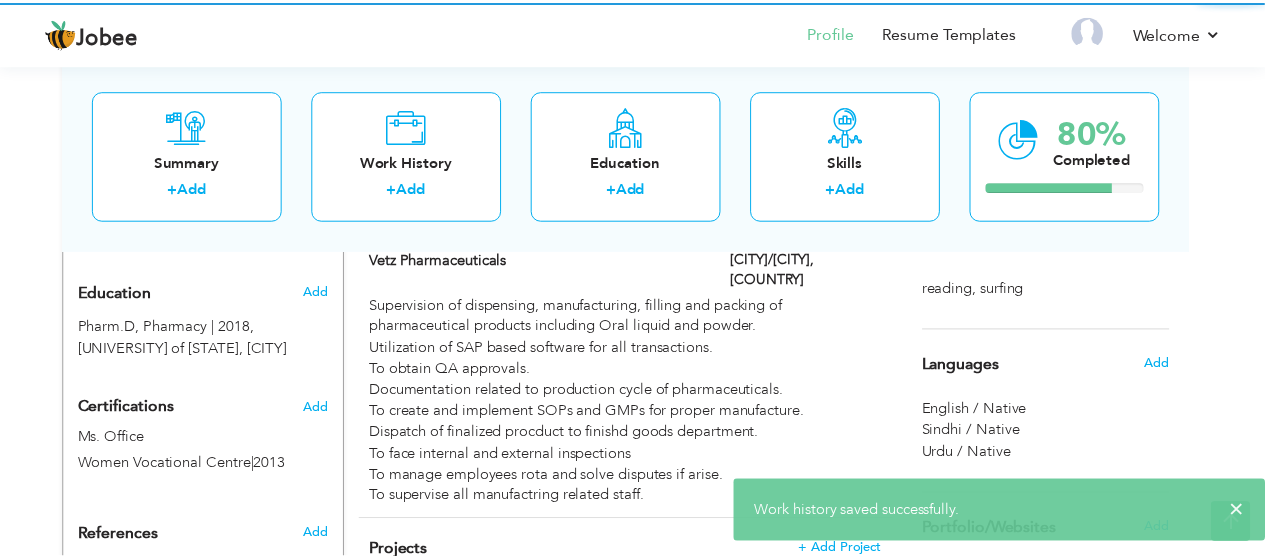 scroll, scrollTop: 0, scrollLeft: 0, axis: both 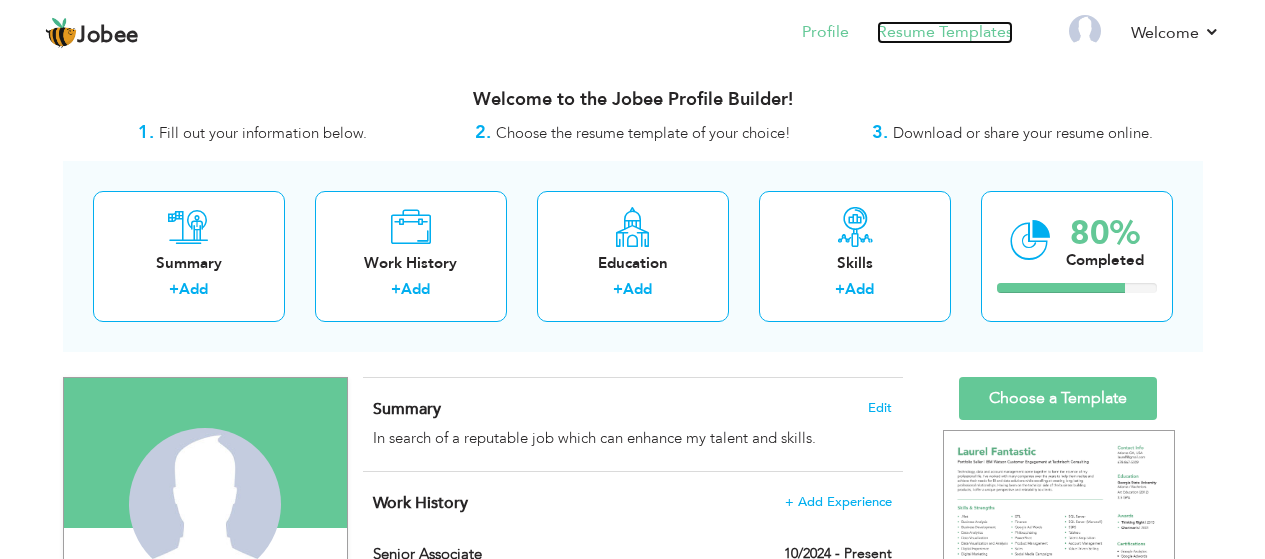 click on "Resume Templates" at bounding box center (945, 32) 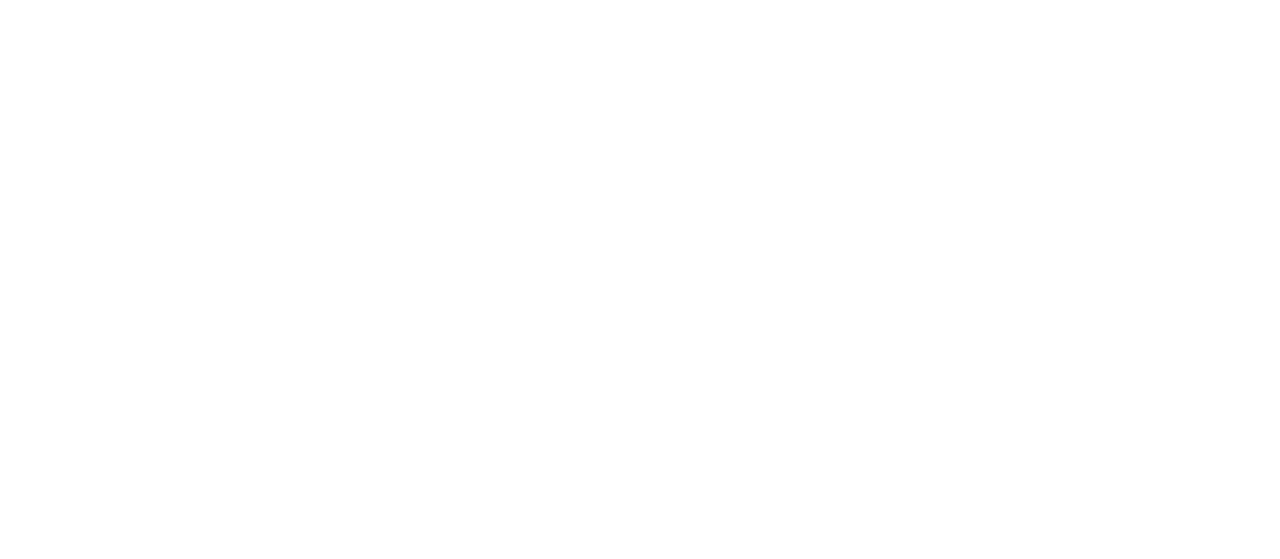 scroll, scrollTop: 0, scrollLeft: 0, axis: both 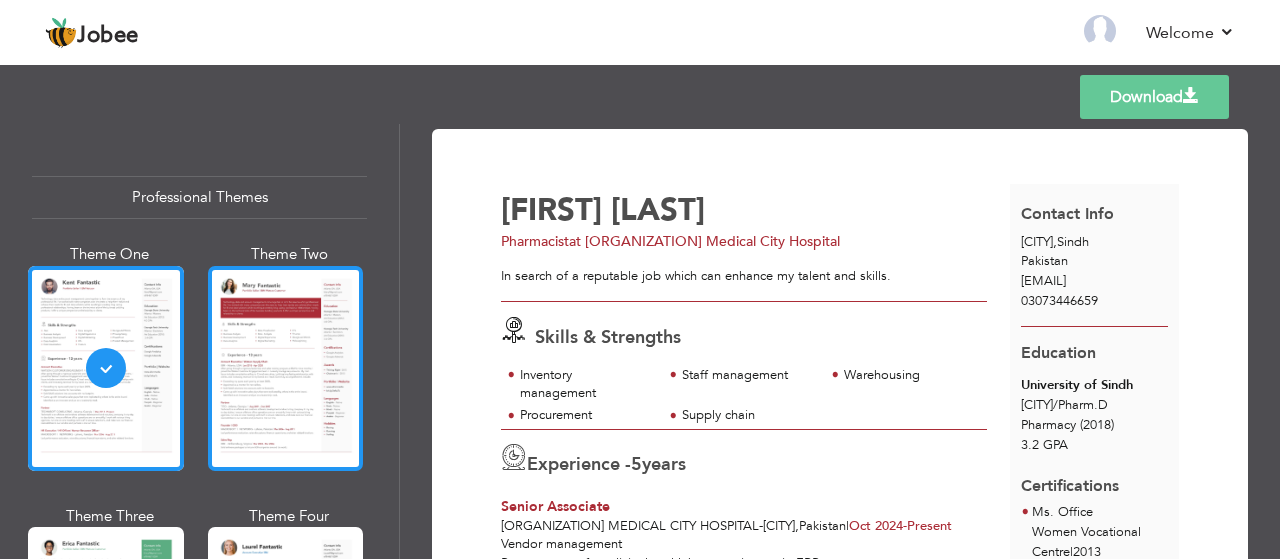click at bounding box center [286, 368] 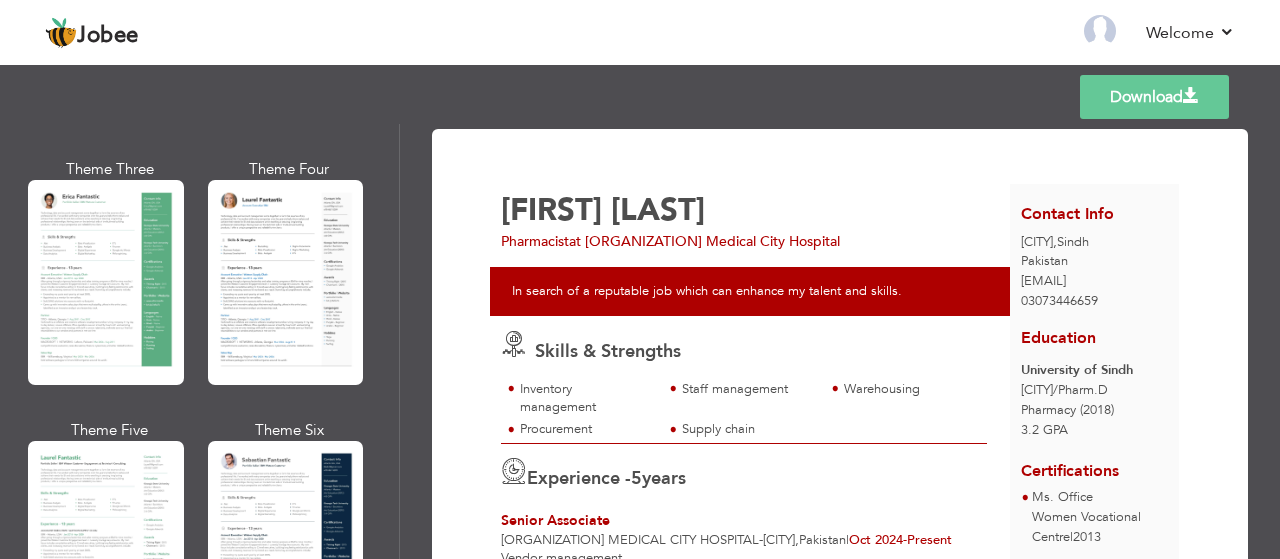 scroll, scrollTop: 365, scrollLeft: 0, axis: vertical 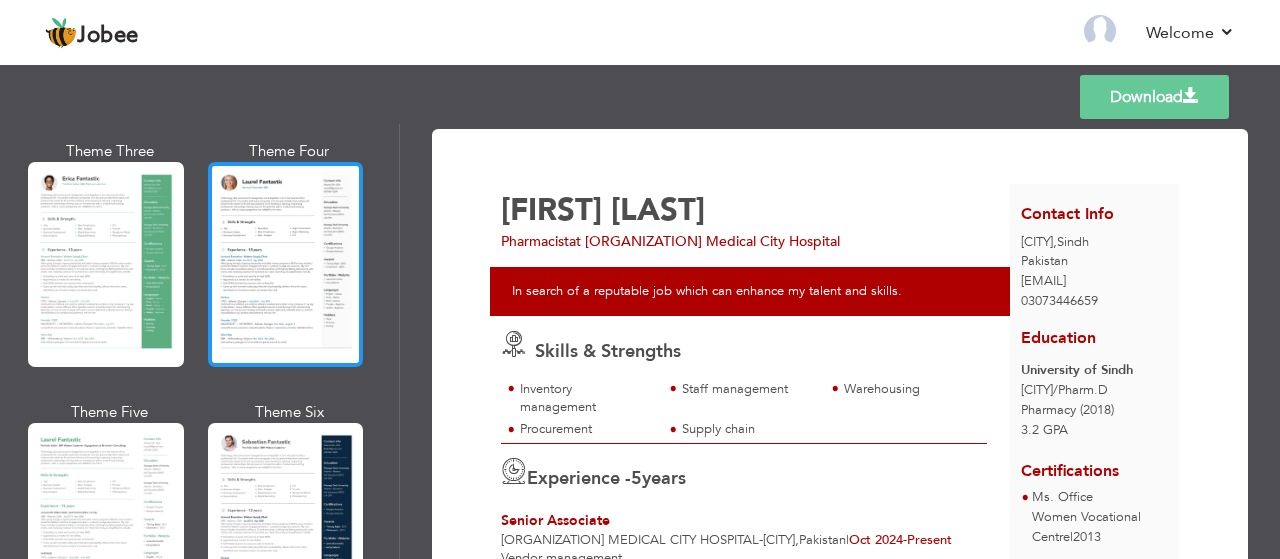 click at bounding box center [286, 264] 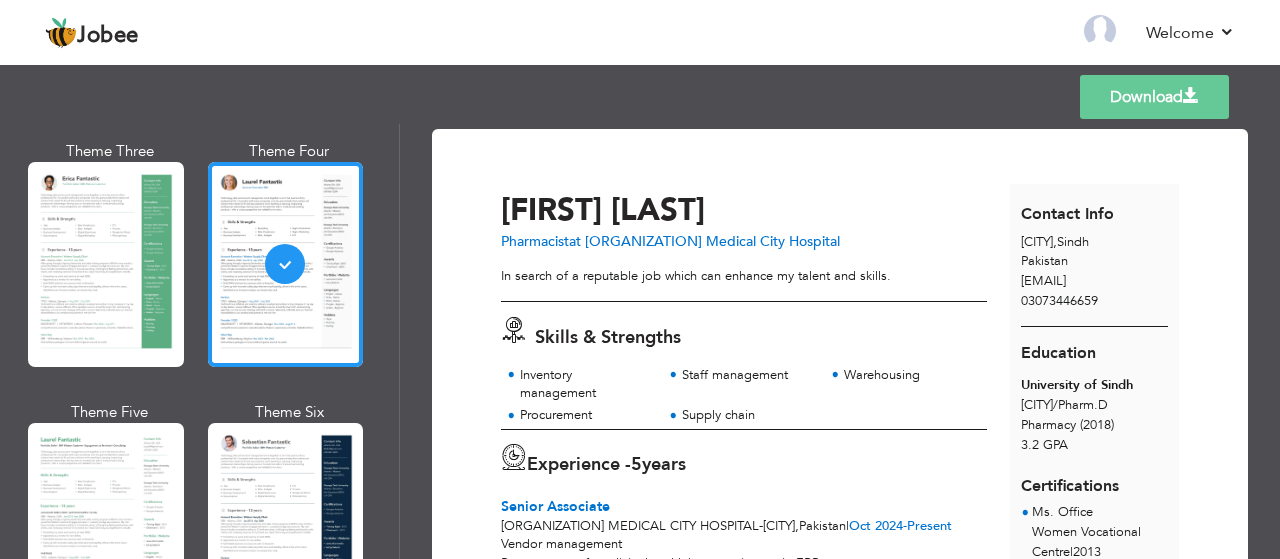 click at bounding box center (106, 264) 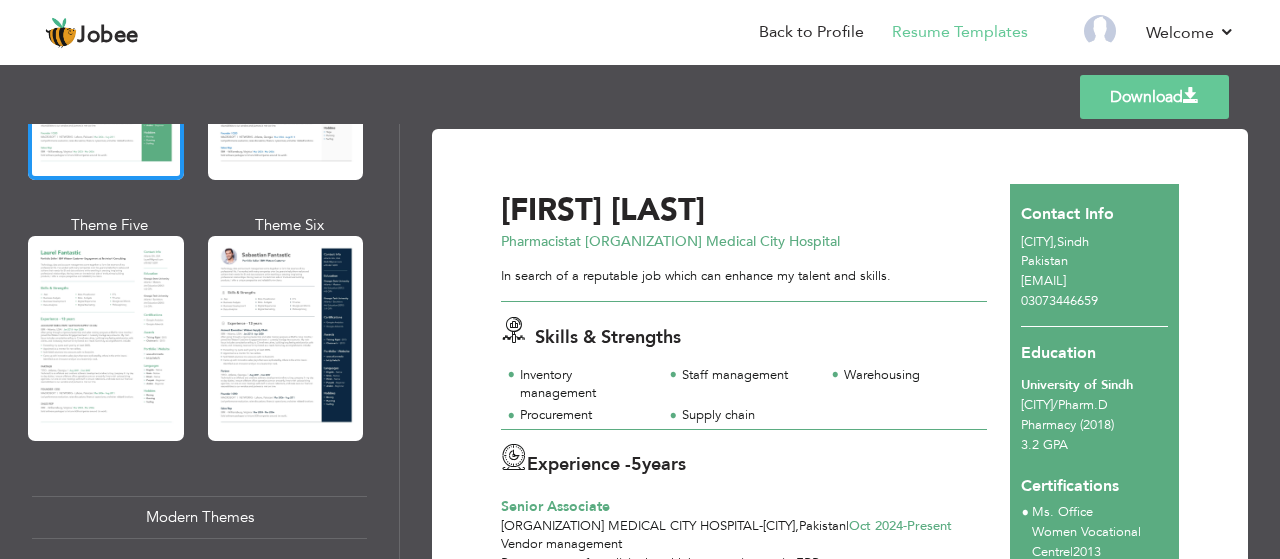 scroll, scrollTop: 628, scrollLeft: 0, axis: vertical 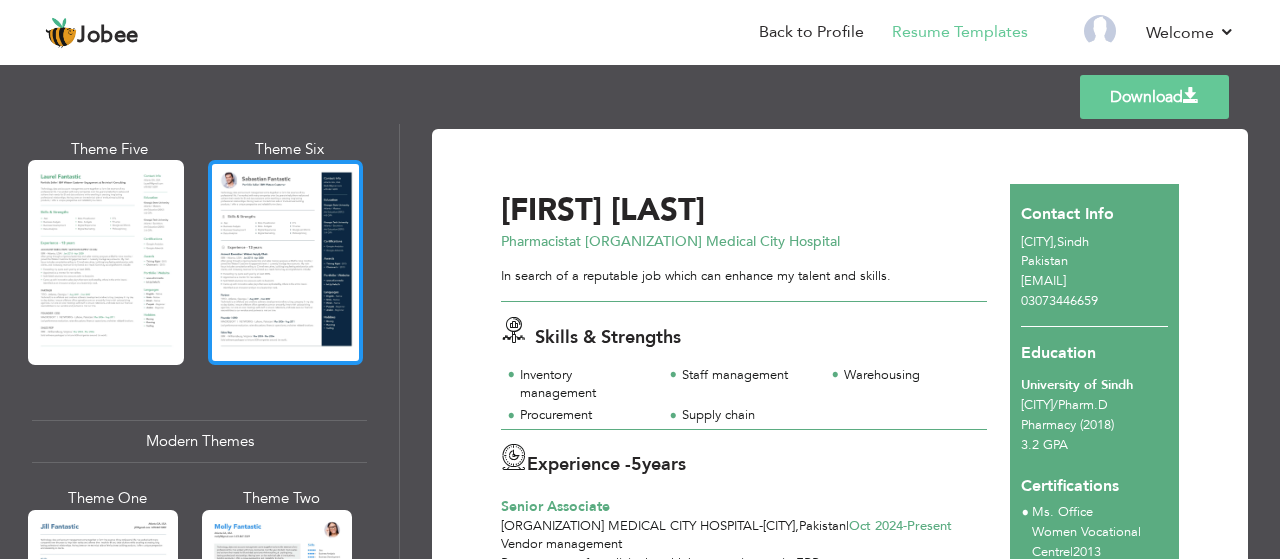 click at bounding box center (286, 262) 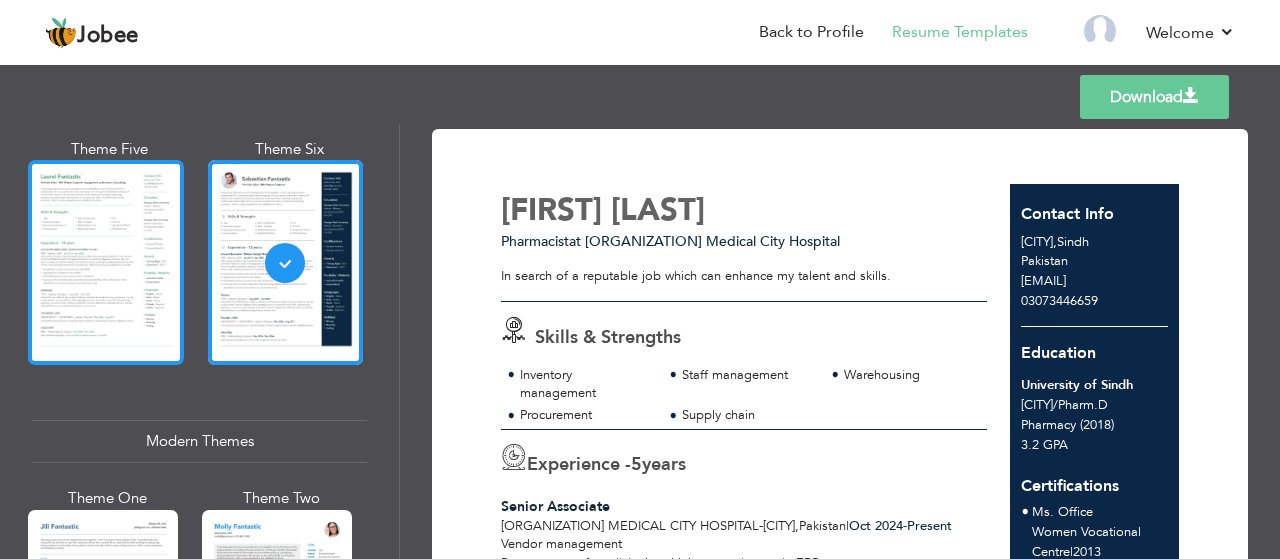 click at bounding box center [106, 262] 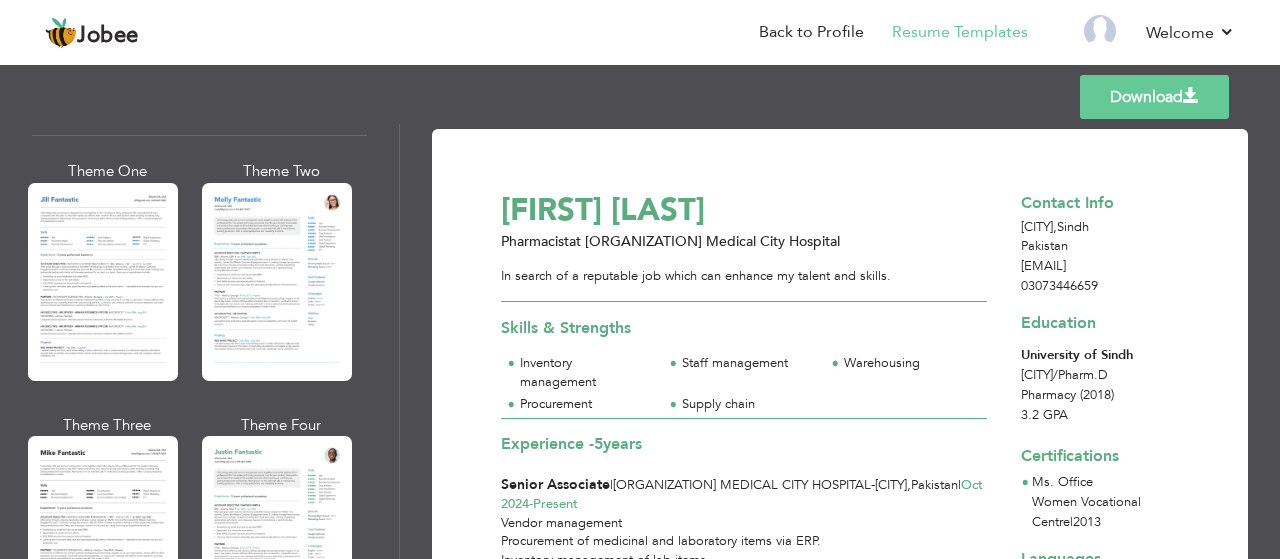 scroll, scrollTop: 992, scrollLeft: 0, axis: vertical 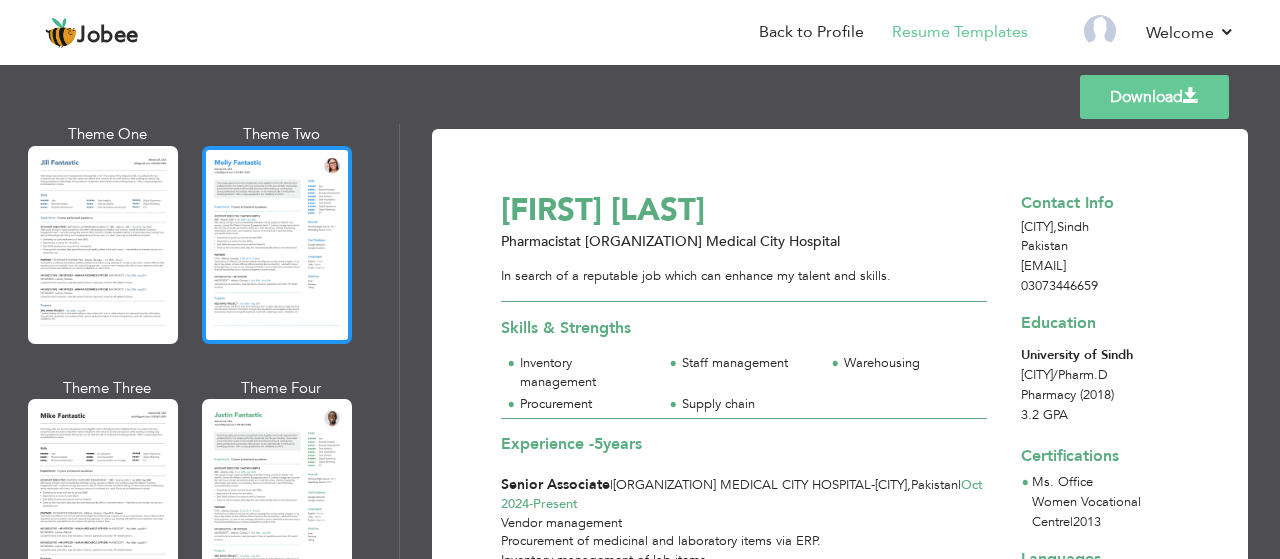 click at bounding box center [277, 245] 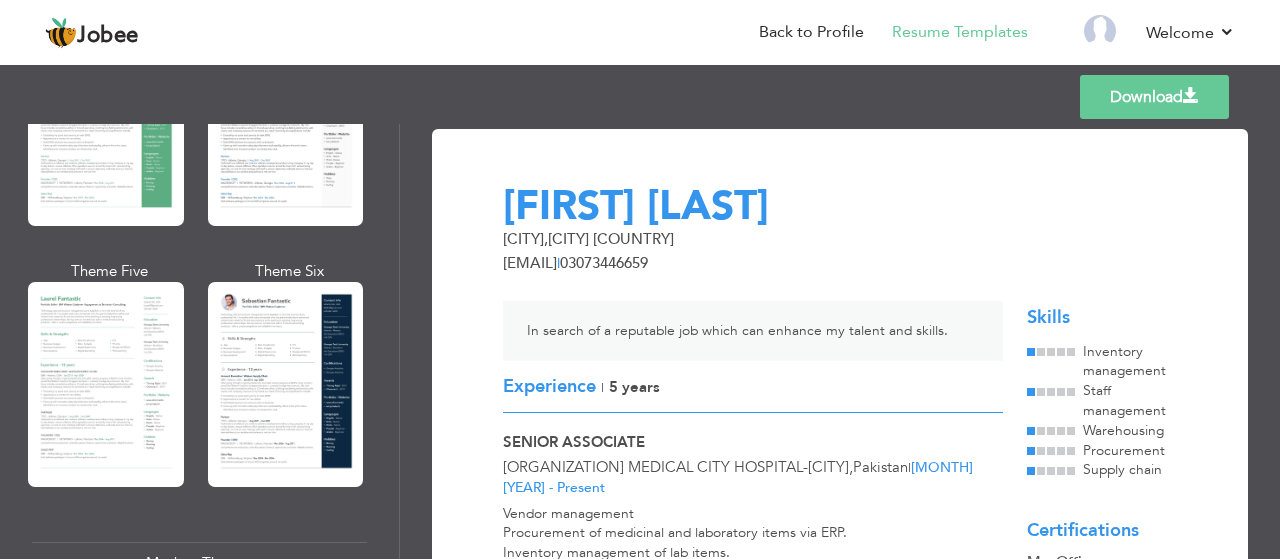 scroll, scrollTop: 496, scrollLeft: 0, axis: vertical 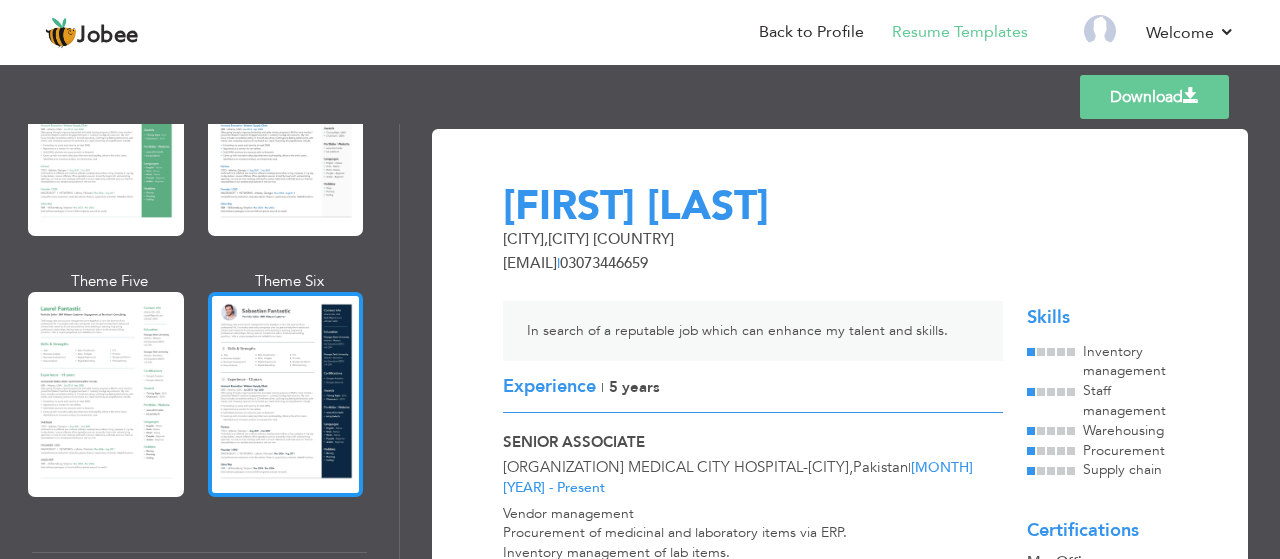 click at bounding box center [286, 394] 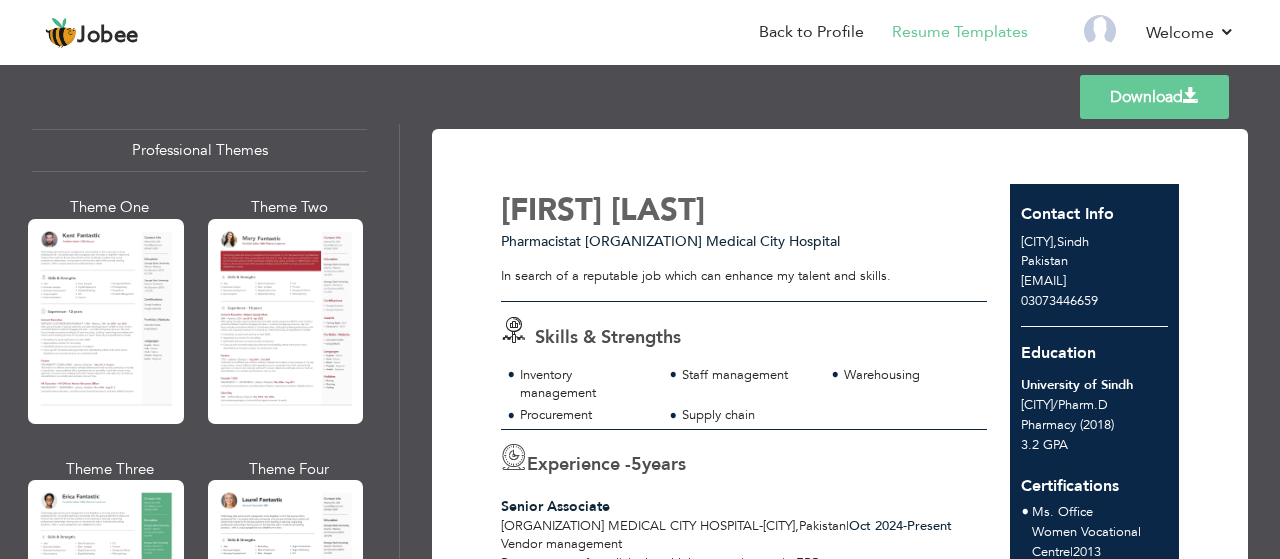 scroll, scrollTop: 37, scrollLeft: 0, axis: vertical 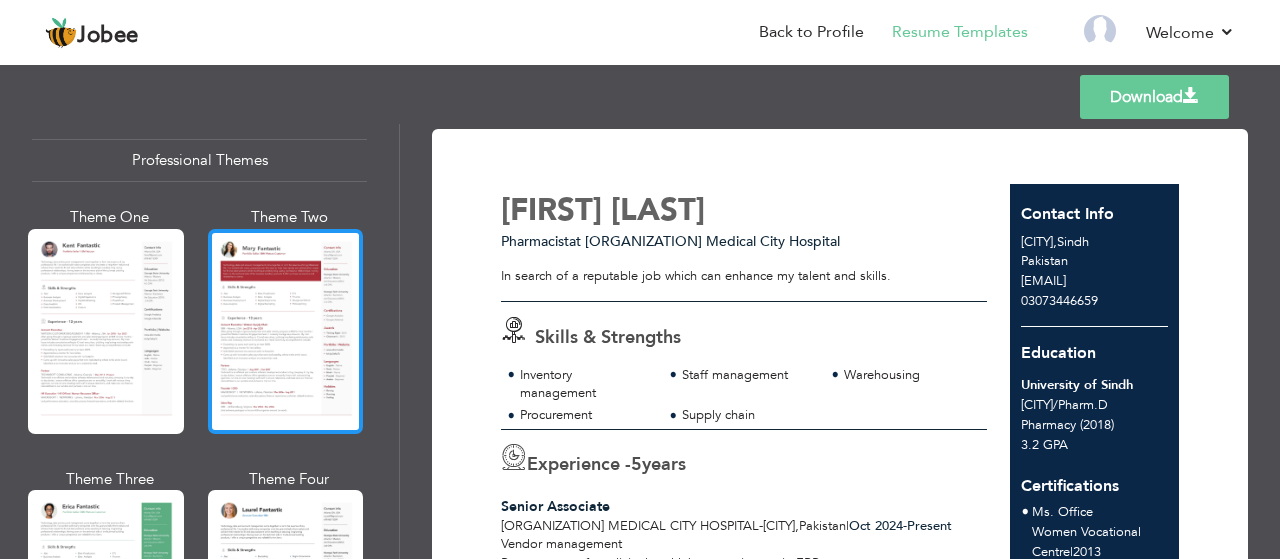 click at bounding box center (286, 331) 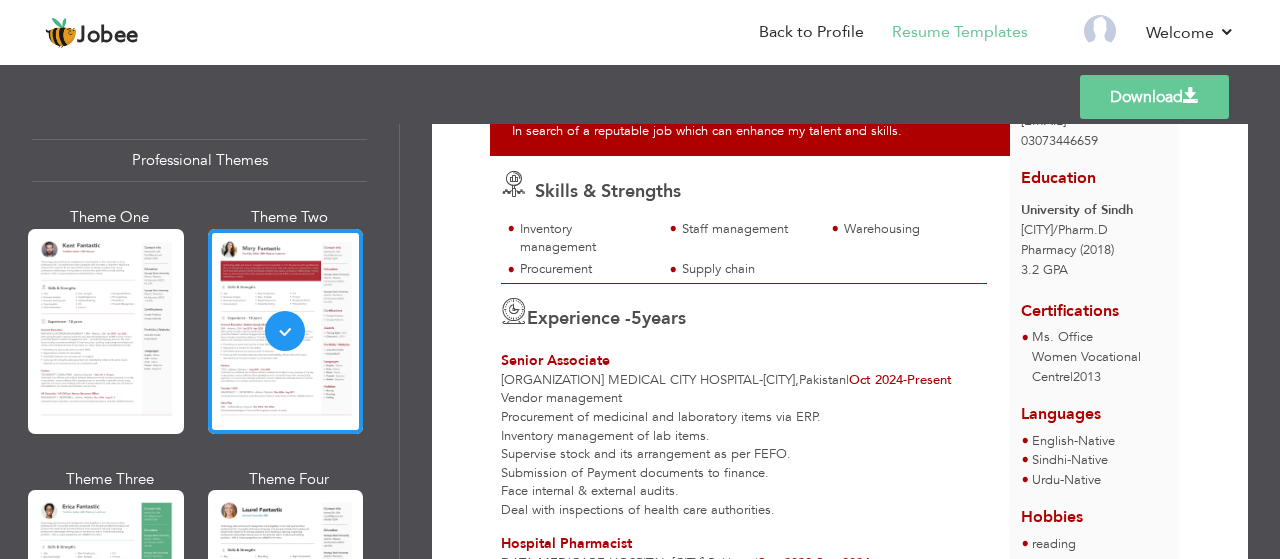 scroll, scrollTop: 0, scrollLeft: 0, axis: both 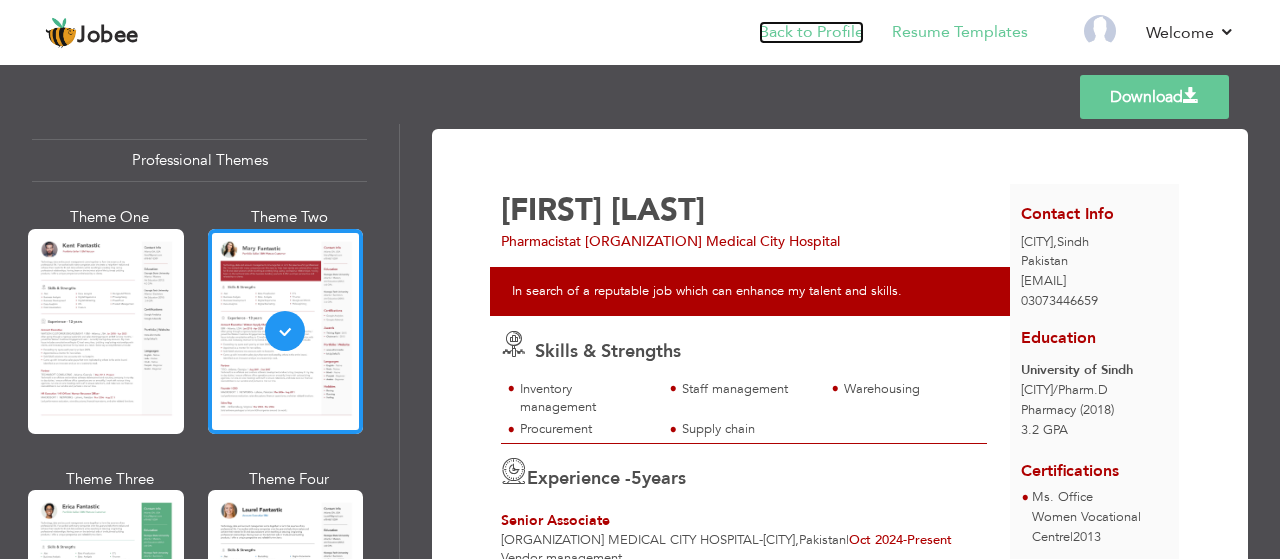 click on "Back to Profile" at bounding box center (811, 32) 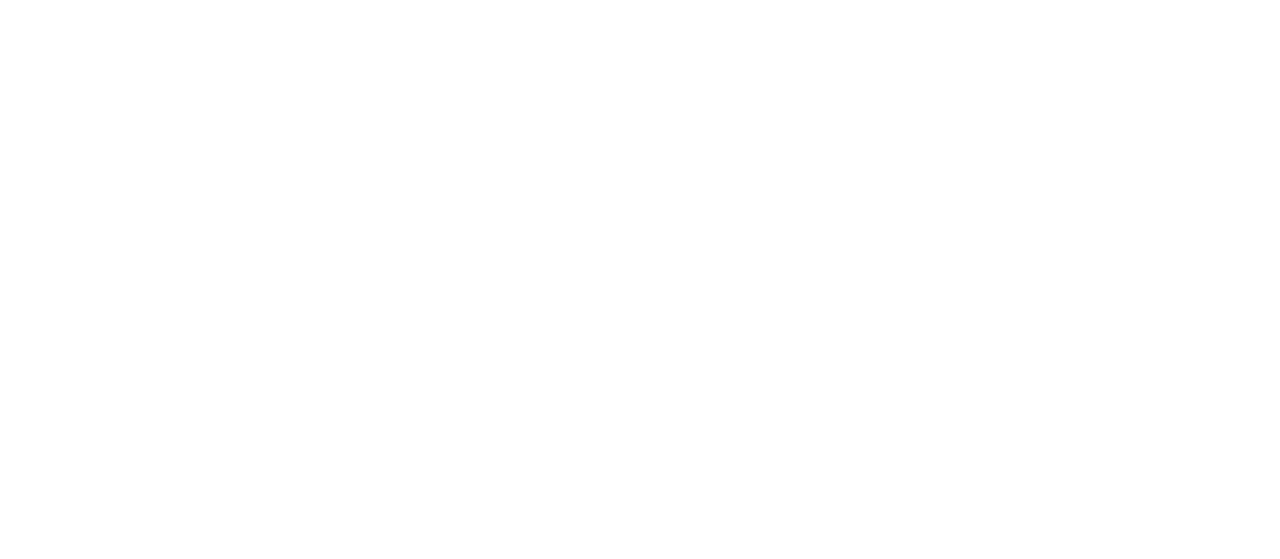 scroll, scrollTop: 0, scrollLeft: 0, axis: both 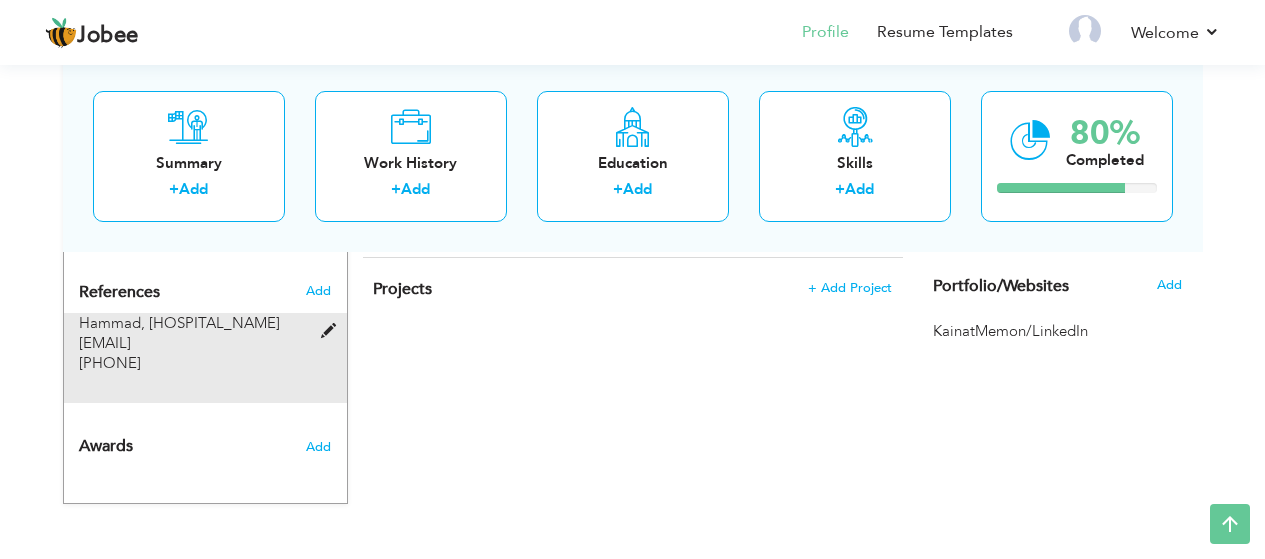 click on "Hammad,
Hashim Medical City Hospital
Koolhammad13@gmail.com
03340136991" at bounding box center (193, 343) 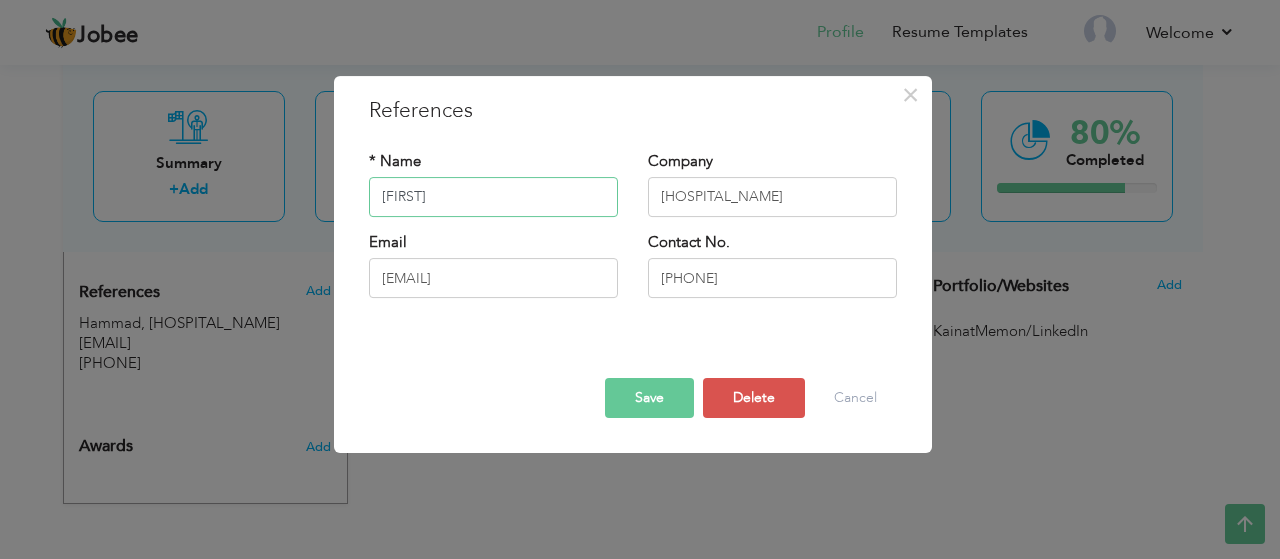 drag, startPoint x: 467, startPoint y: 192, endPoint x: 334, endPoint y: 183, distance: 133.30417 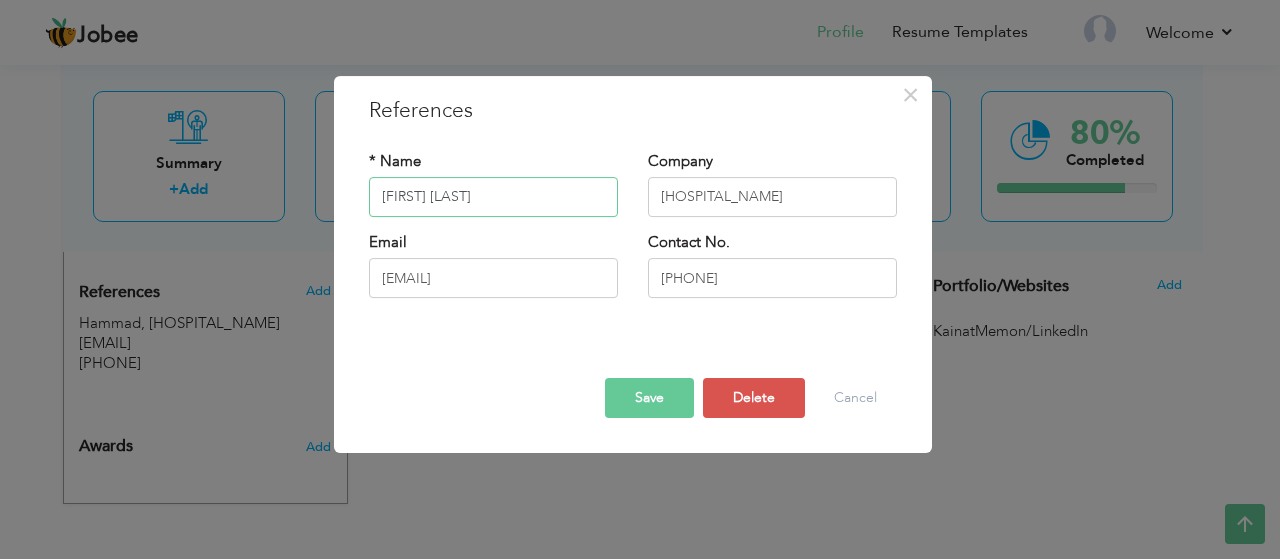 type on "[FIRST] [LAST]" 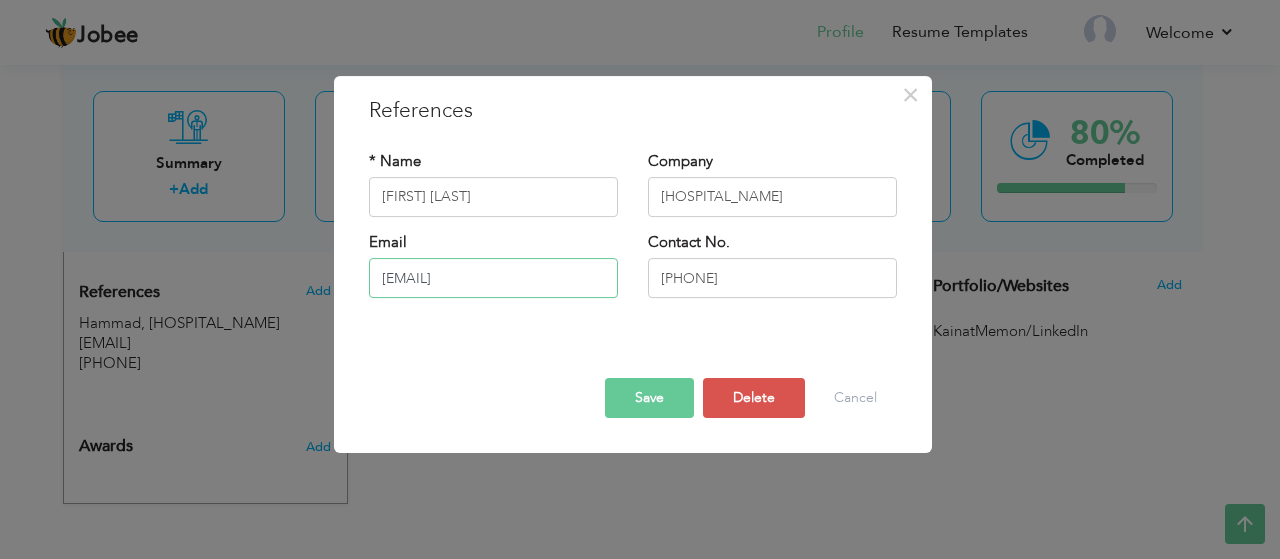 click on "Koolhammad13@gmail.com" at bounding box center [493, 278] 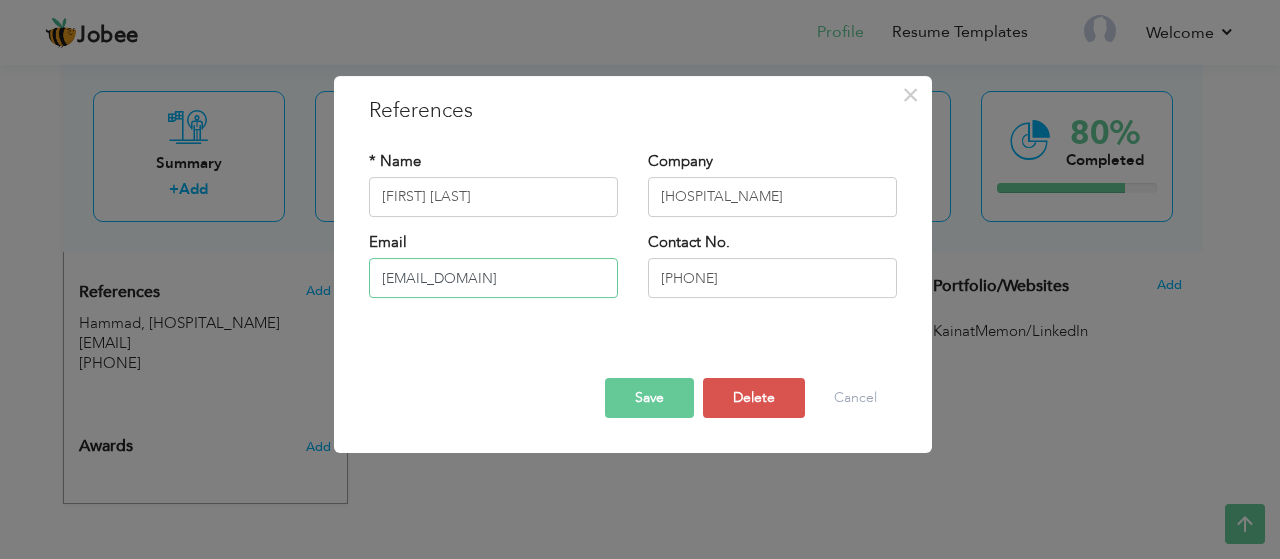 click on "@gmail.com" at bounding box center [493, 278] 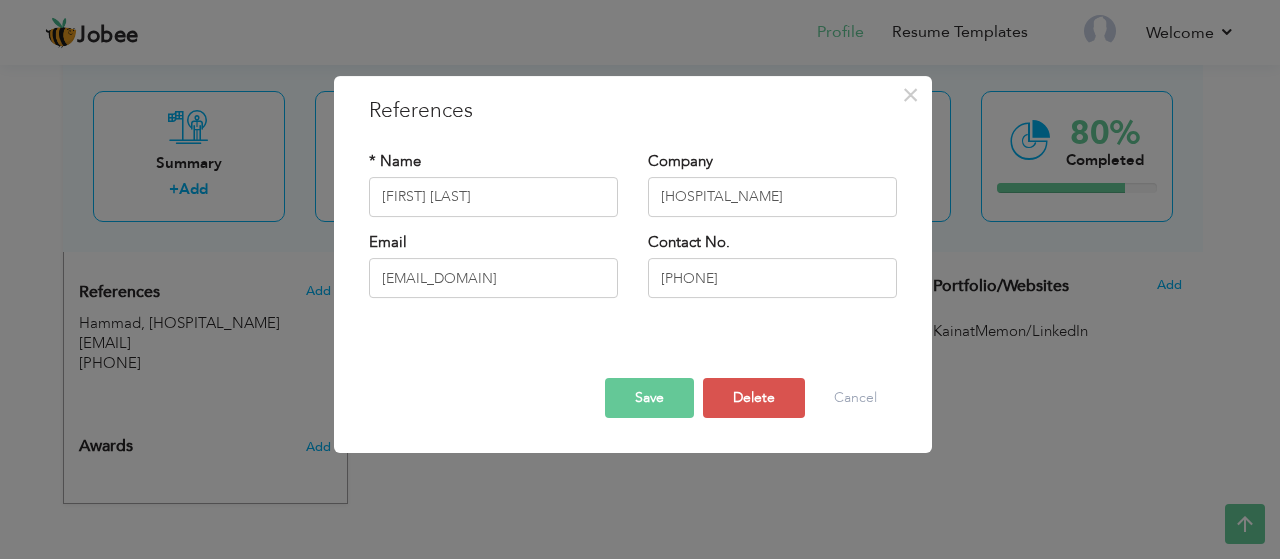 click on "References" at bounding box center [633, 111] 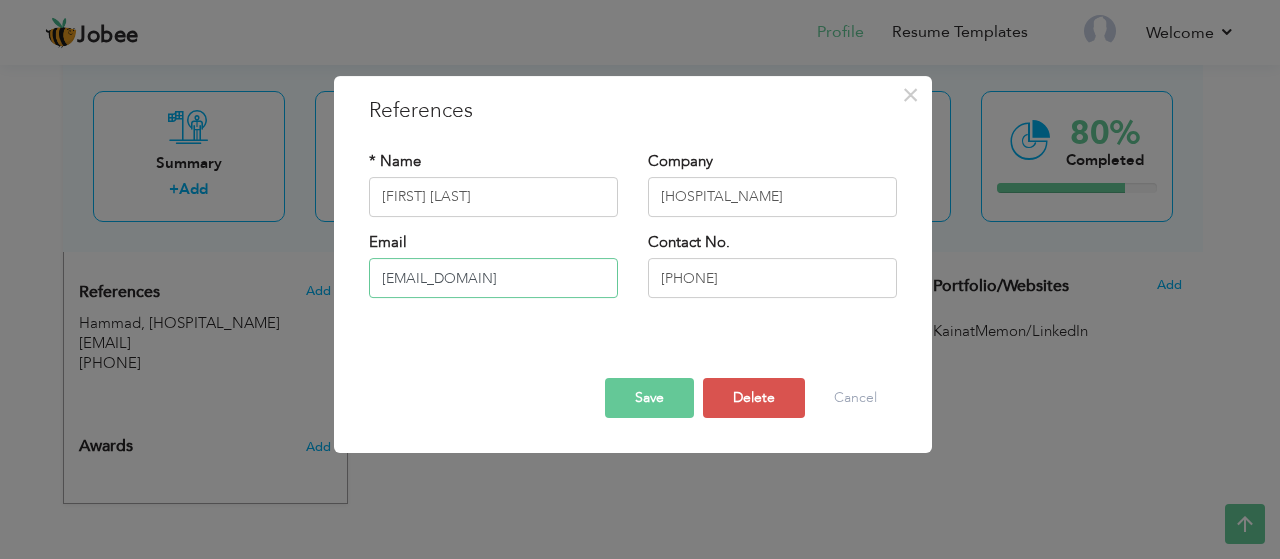 click on "@gmail.com" at bounding box center [493, 278] 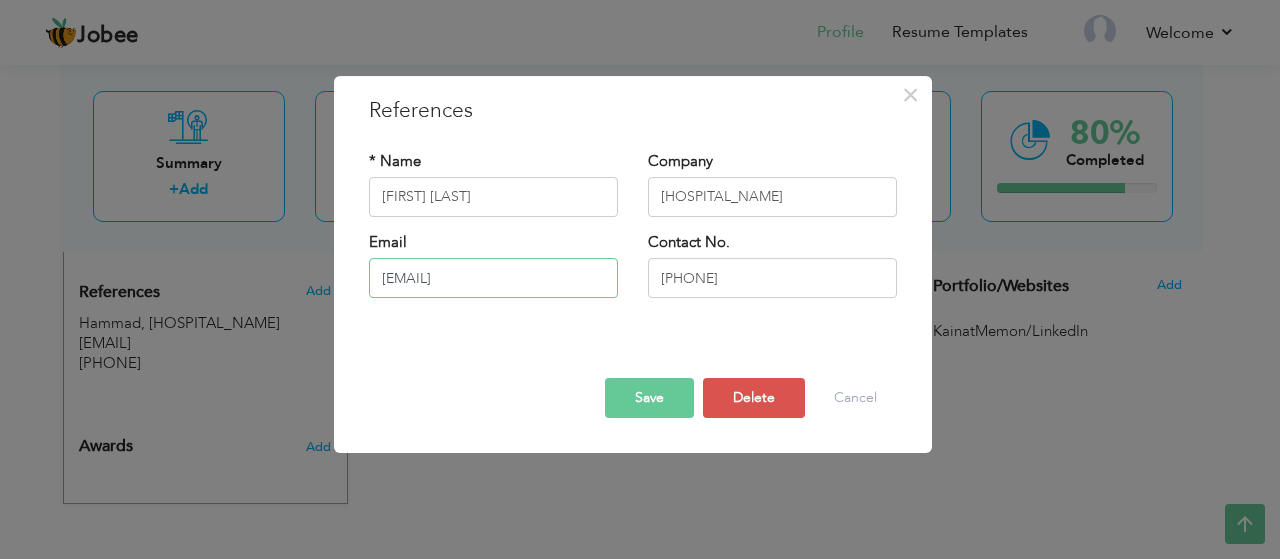 type on "[USERNAME]@[DOMAIN]" 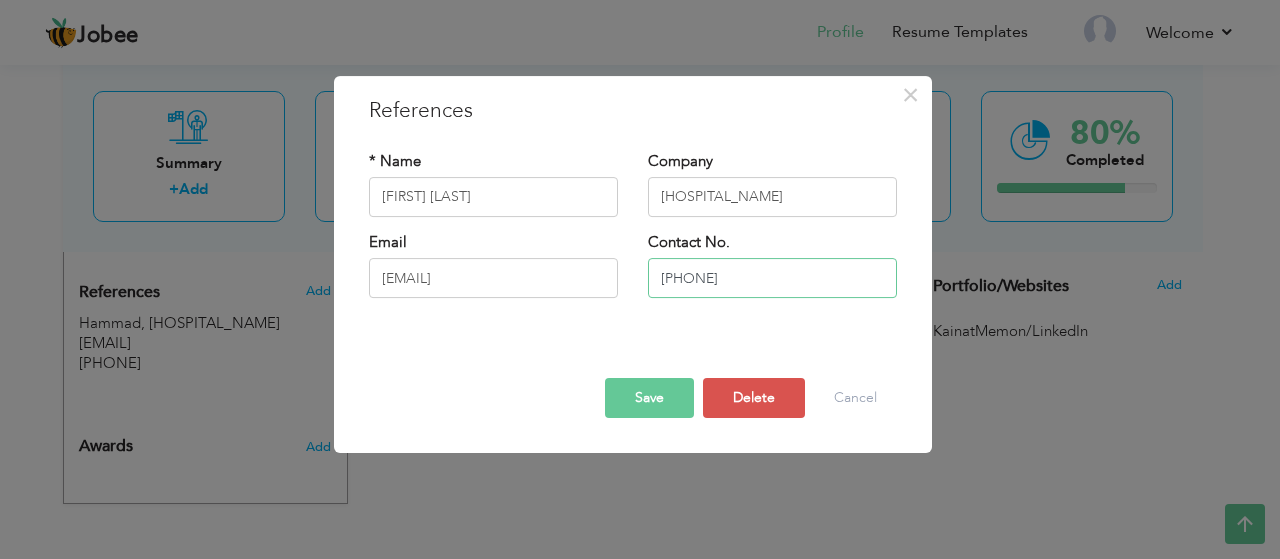 click on "03340136991" at bounding box center [772, 278] 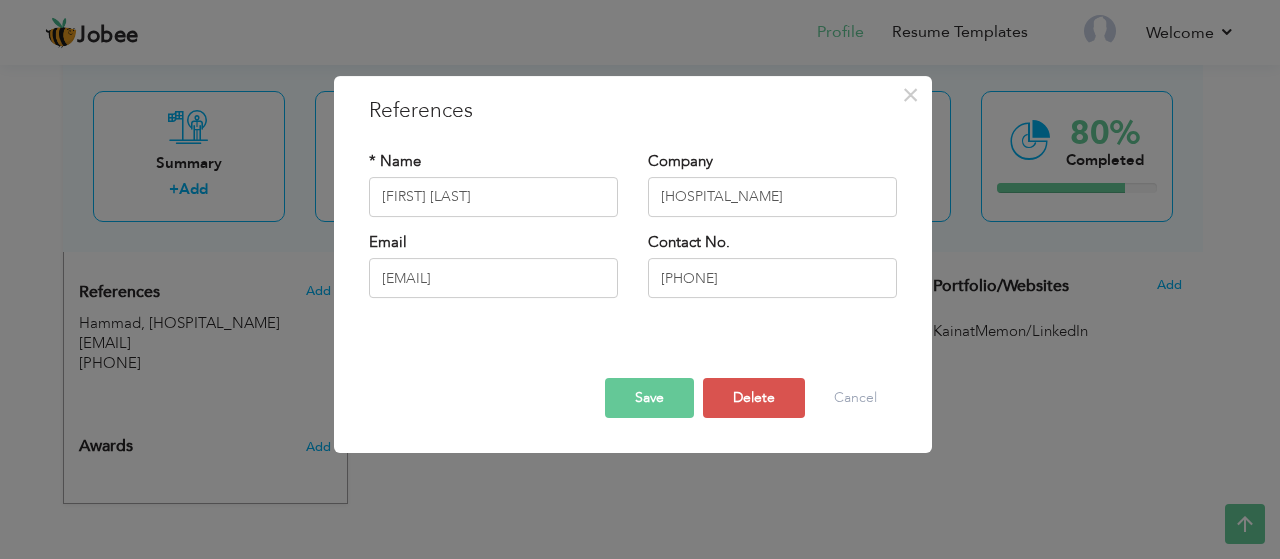 click on "Save" at bounding box center (649, 398) 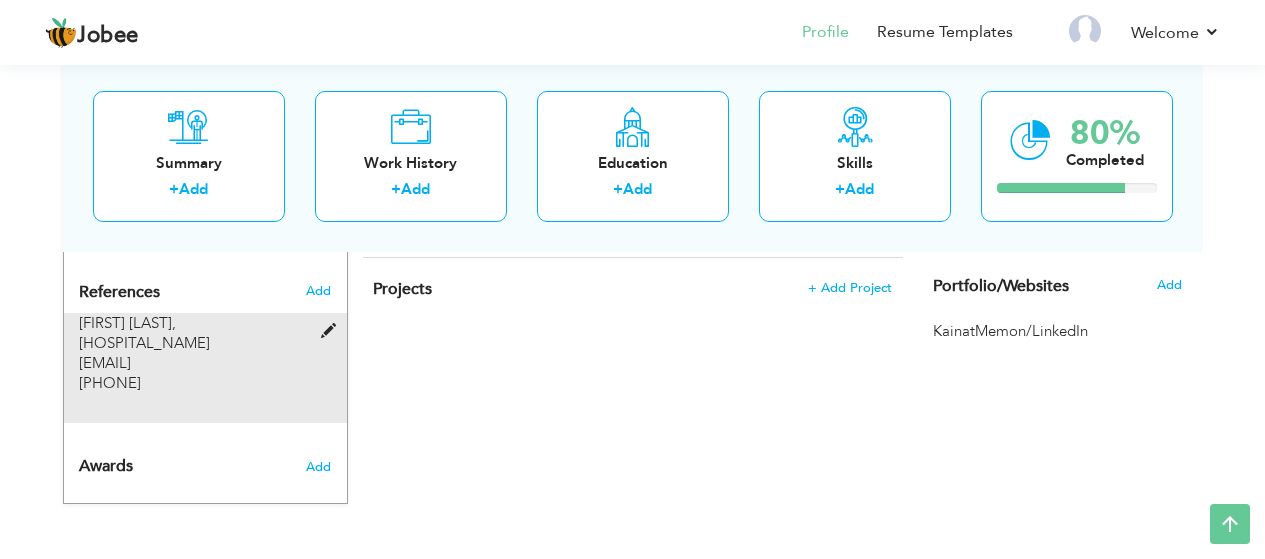 click on "Saroop Kumar,
Hashim Medical City Hospital
saroop.kumar@hmchyd.org
03401217064" at bounding box center (193, 353) 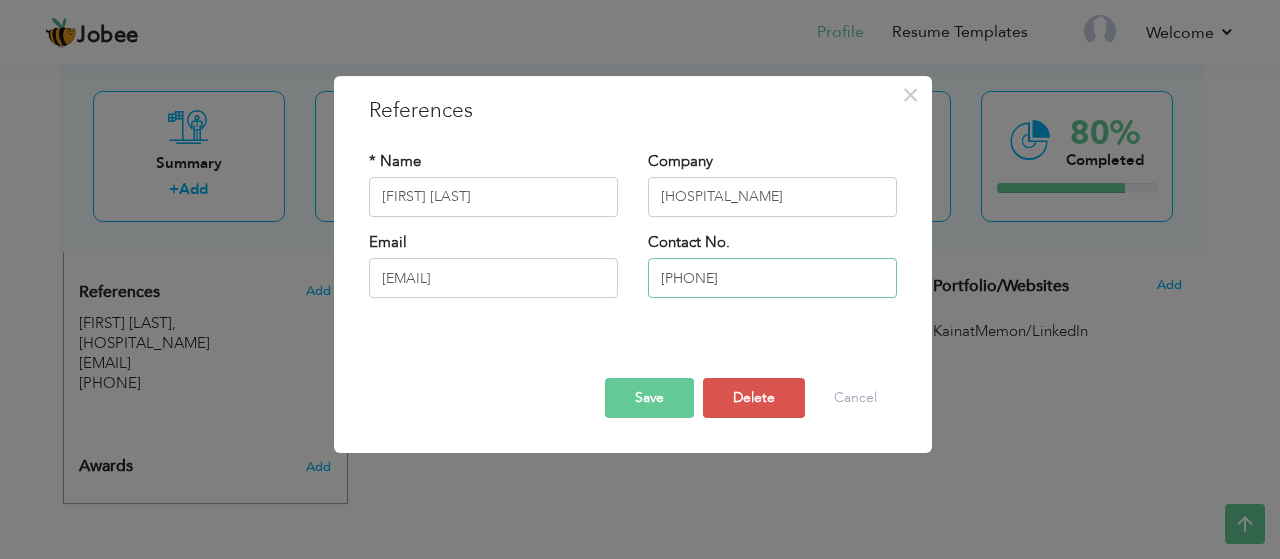 click on "03401217064" at bounding box center (772, 278) 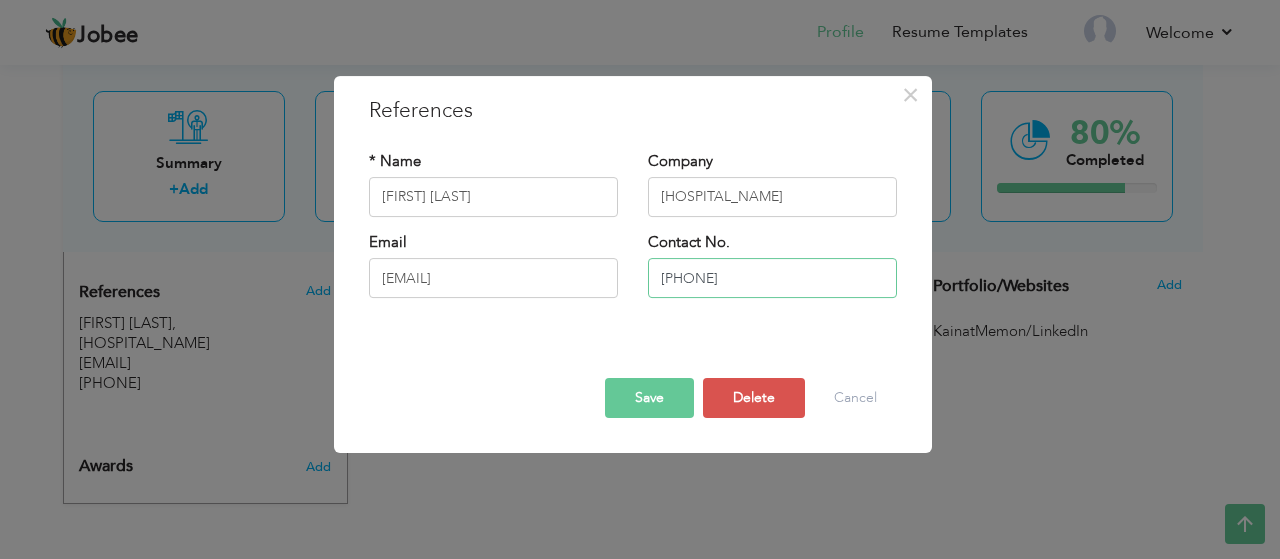 type on "[PHONE]" 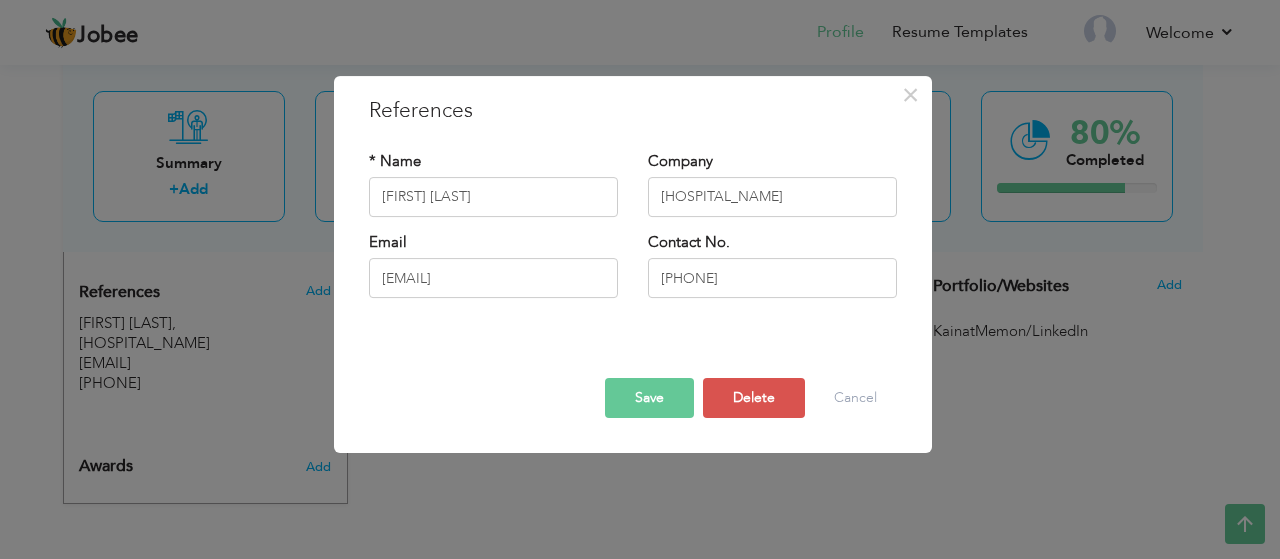click on "Save" at bounding box center [649, 398] 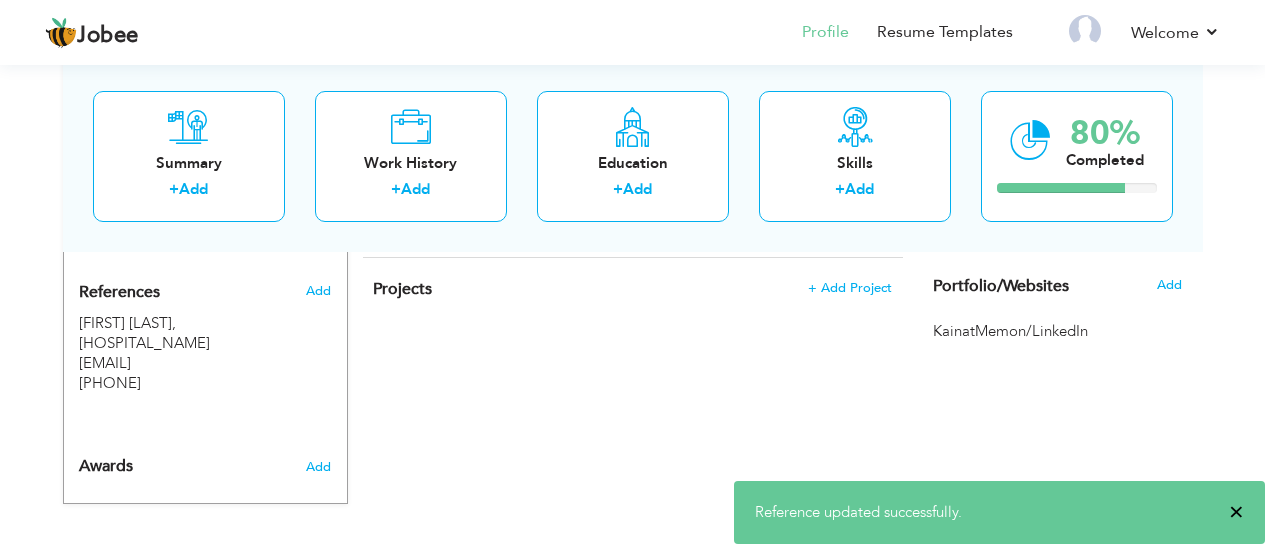 click on "×" at bounding box center (1236, 512) 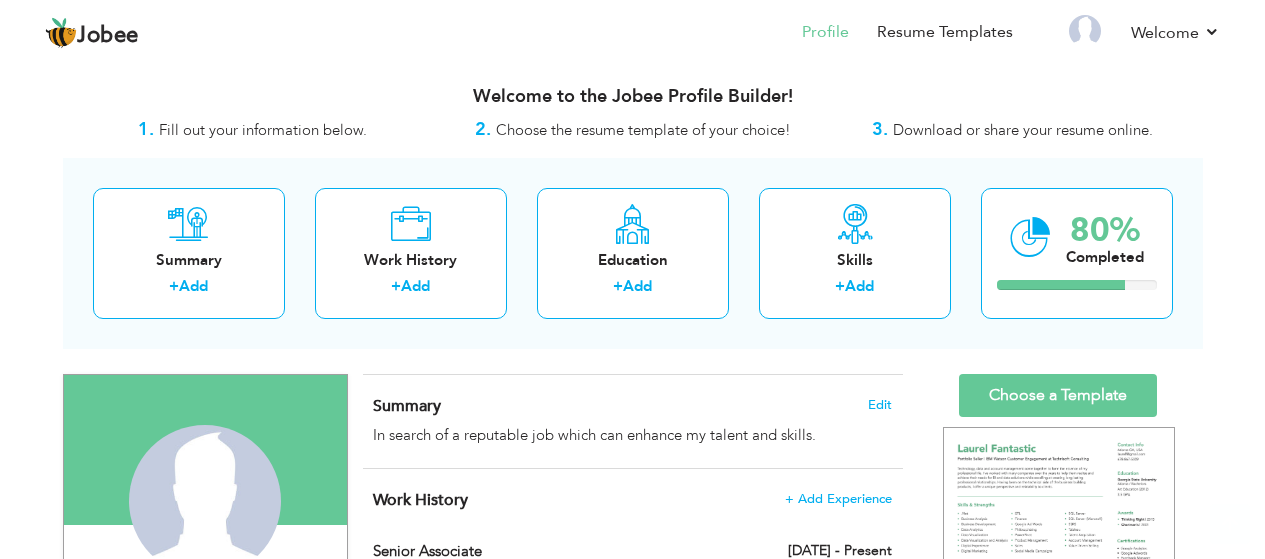 scroll, scrollTop: 0, scrollLeft: 0, axis: both 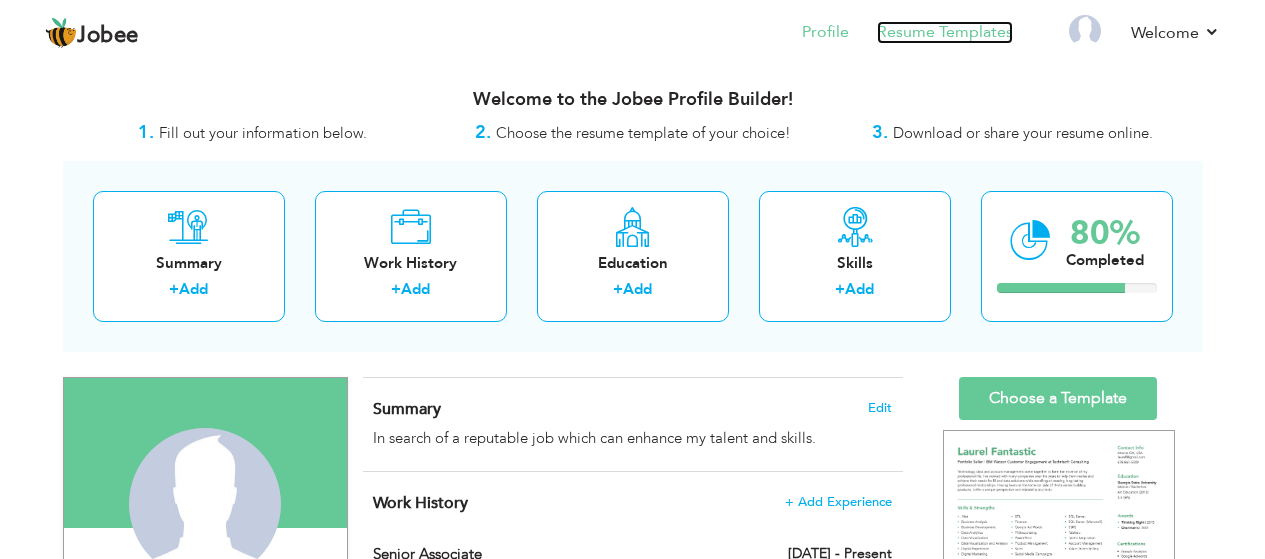 click on "Resume Templates" at bounding box center (945, 32) 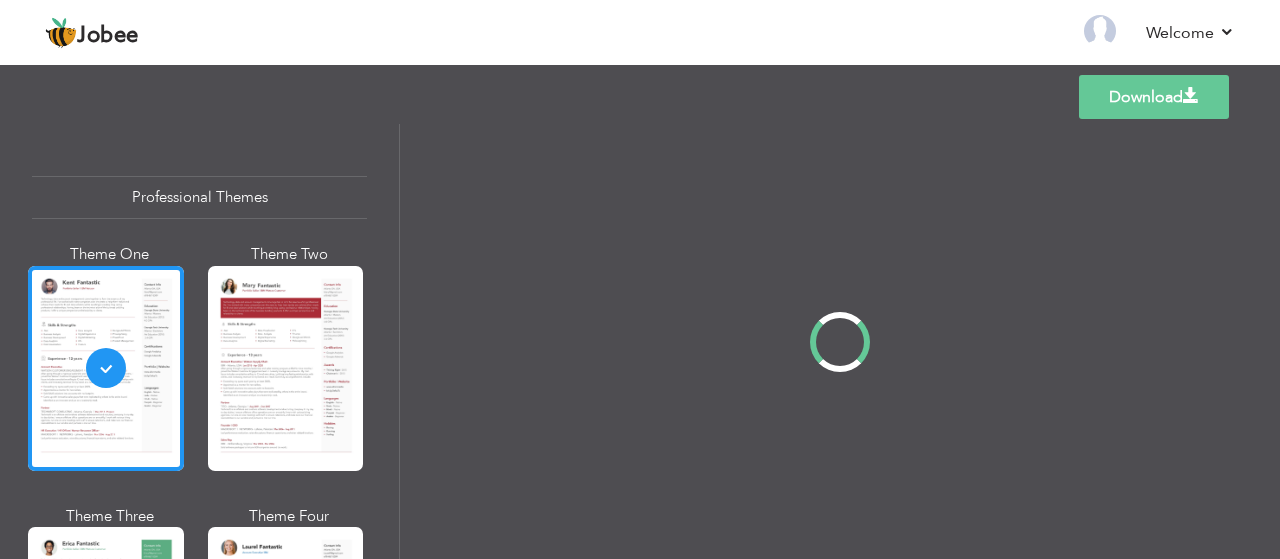 scroll, scrollTop: 0, scrollLeft: 0, axis: both 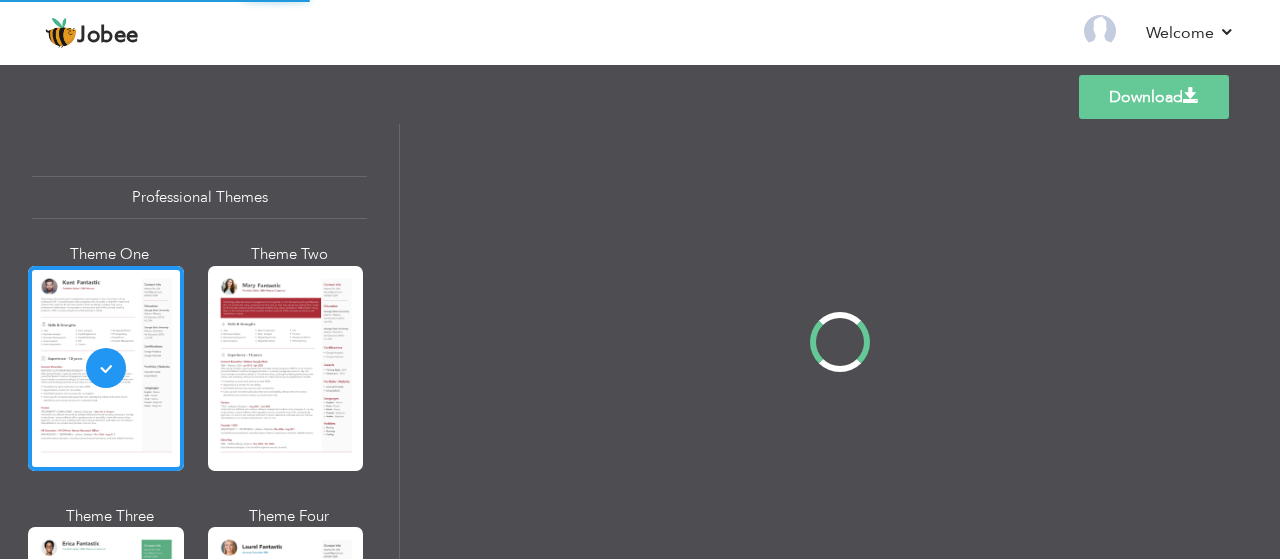 click on "Professional Themes
Theme One
Theme Two
Theme Three
Theme Four" at bounding box center (640, 341) 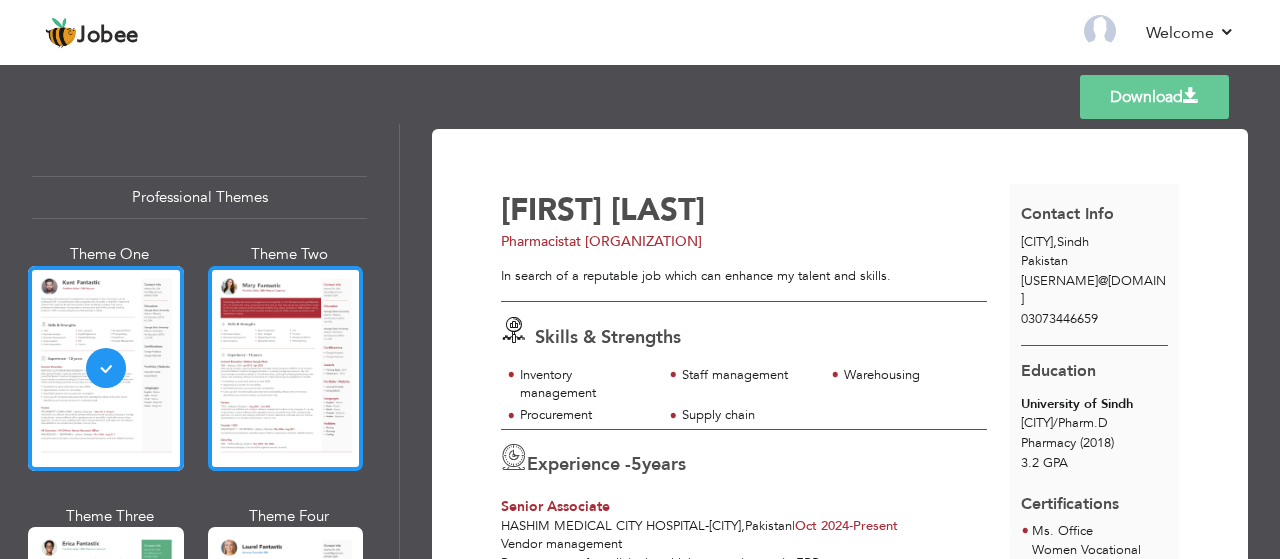 click at bounding box center (286, 368) 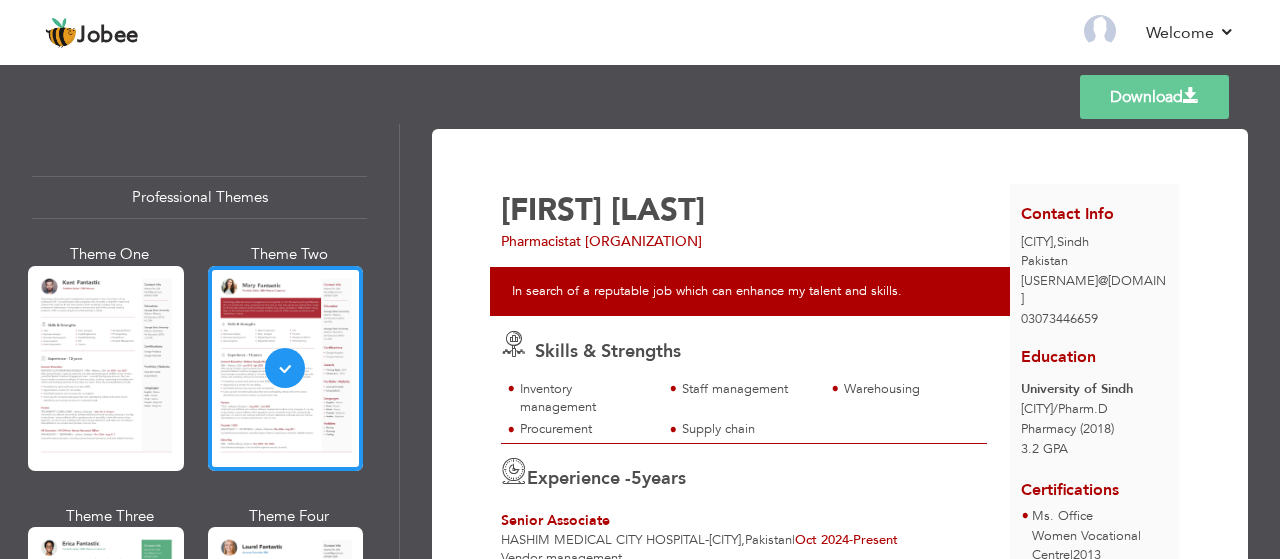 click on "Download" at bounding box center (1154, 97) 